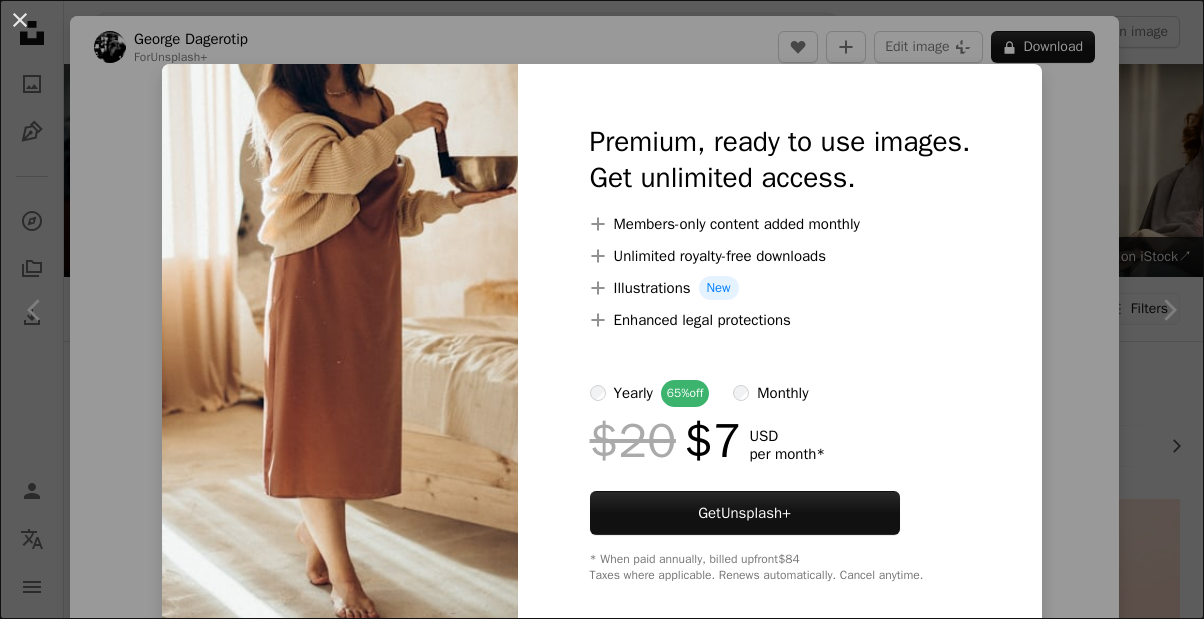 scroll, scrollTop: 1968, scrollLeft: 0, axis: vertical 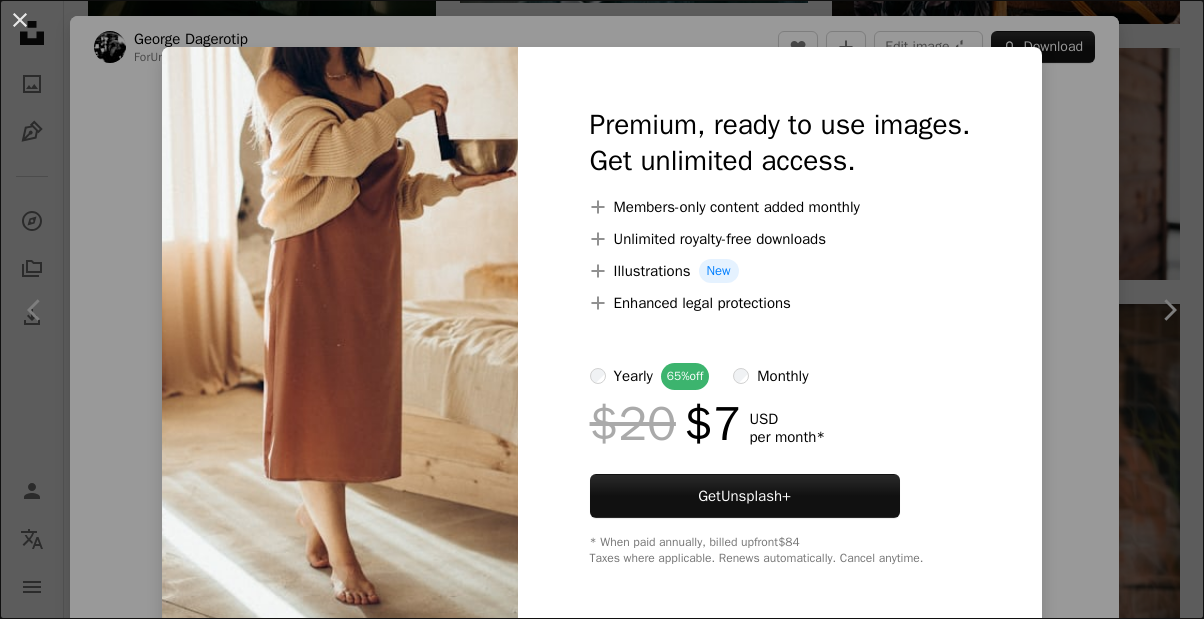 click on "An X shape Premium, ready to use images. Get unlimited access. A plus sign Members-only content added monthly A plus sign Unlimited royalty-free downloads A plus sign Illustrations  New A plus sign Enhanced legal protections yearly 65%  off monthly $20   $7 USD per month * Get  Unsplash+ * When paid annually, billed upfront  $84 Taxes where applicable. Renews automatically. Cancel anytime." at bounding box center [602, 309] 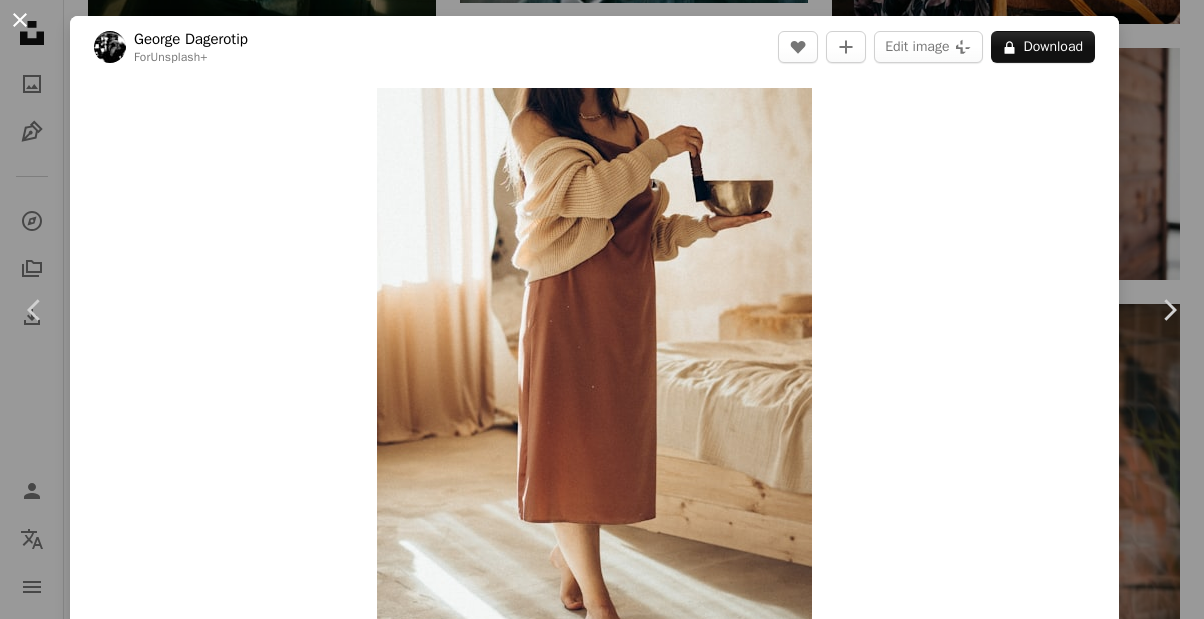 click on "An X shape" at bounding box center [20, 20] 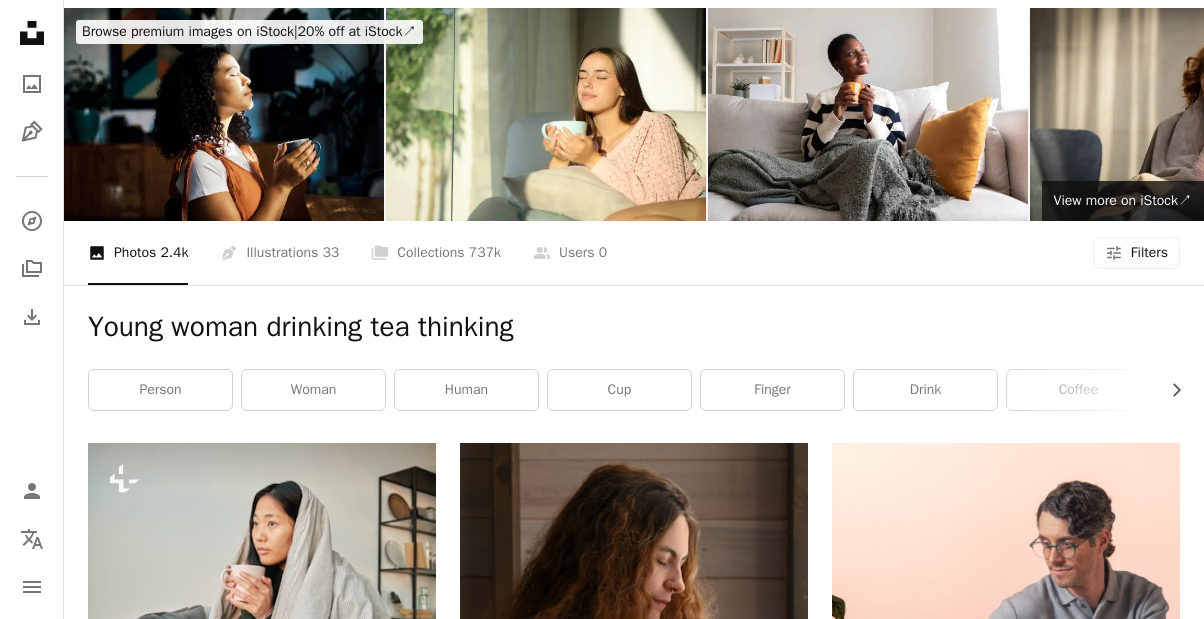 scroll, scrollTop: 79, scrollLeft: 0, axis: vertical 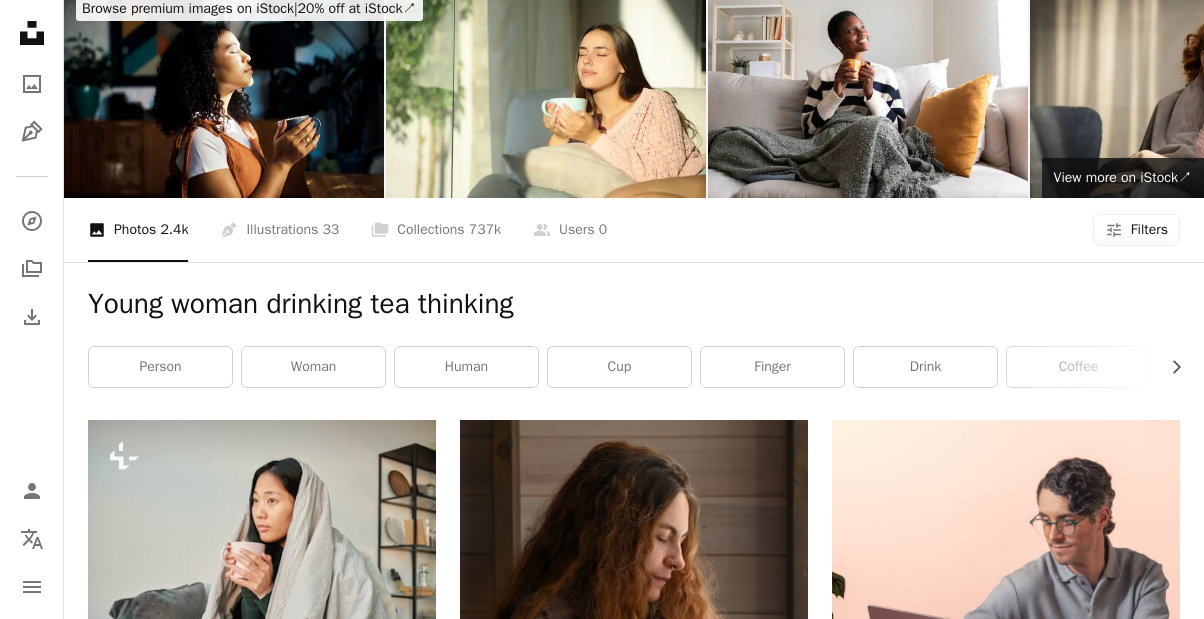 click on "Filters" 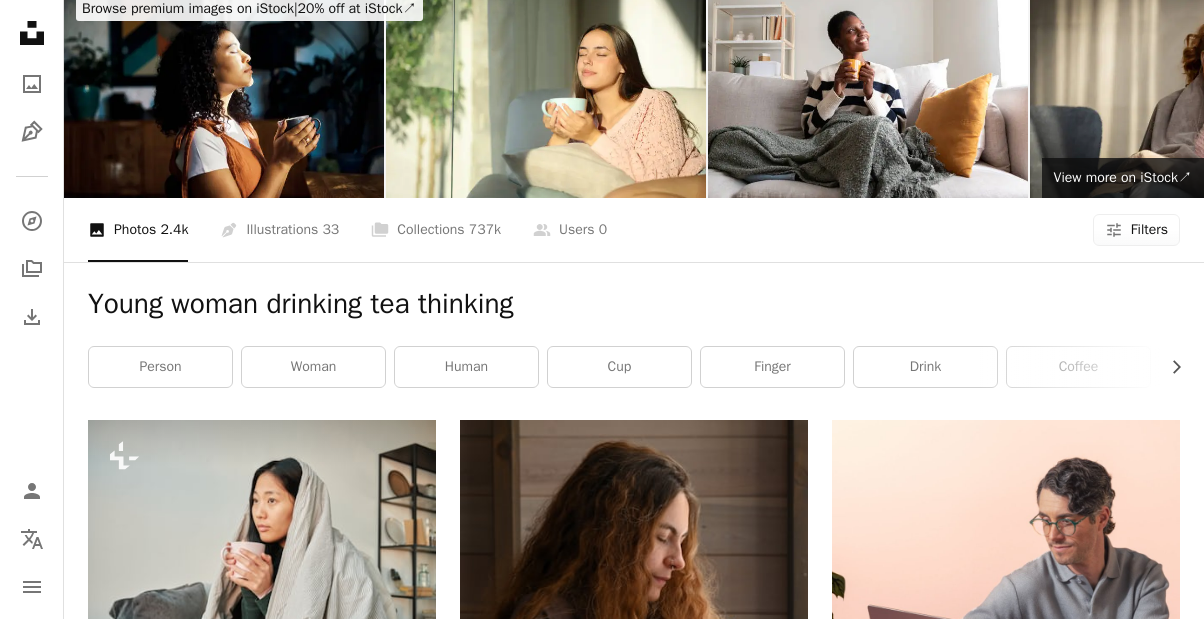 scroll, scrollTop: 162, scrollLeft: 0, axis: vertical 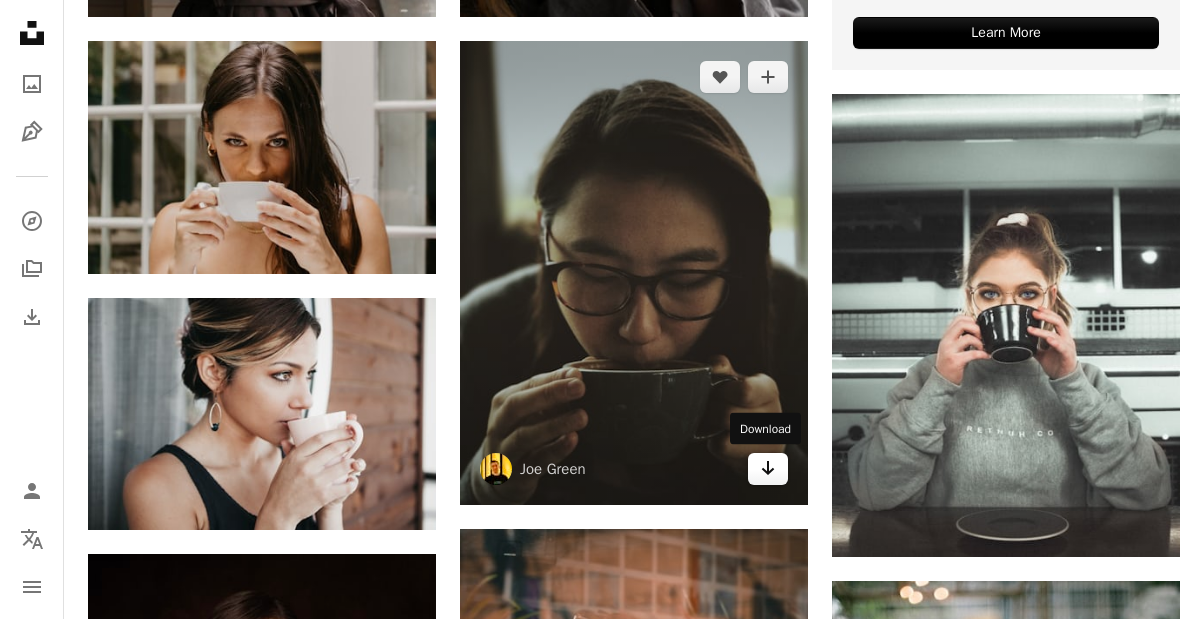 click on "Arrow pointing down" 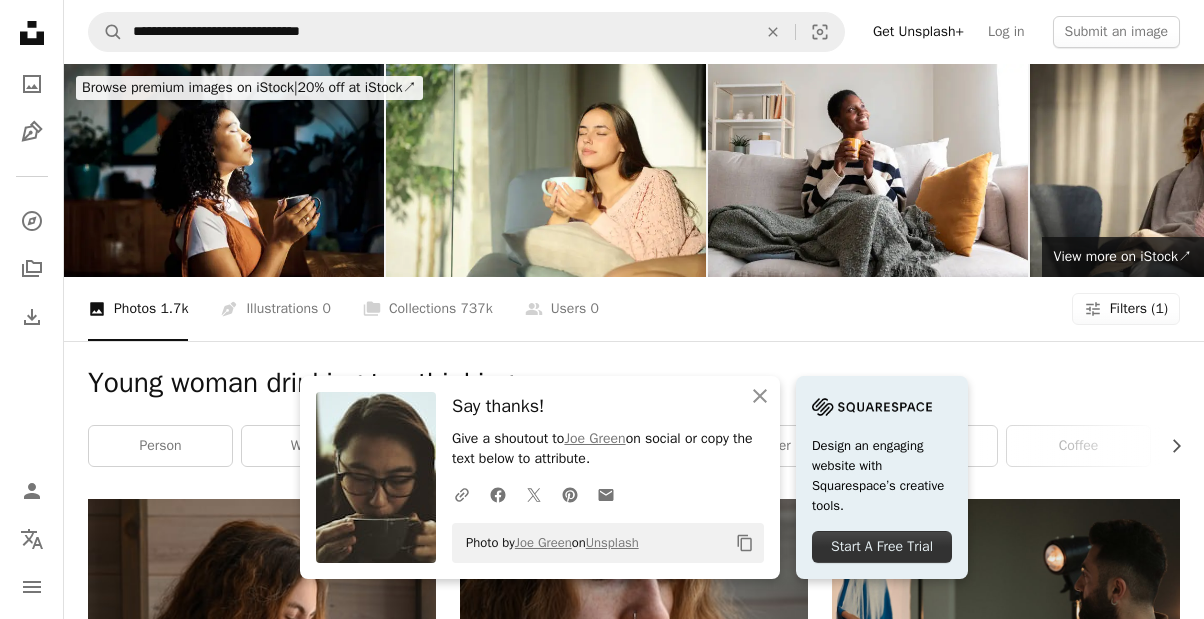 scroll, scrollTop: 0, scrollLeft: 0, axis: both 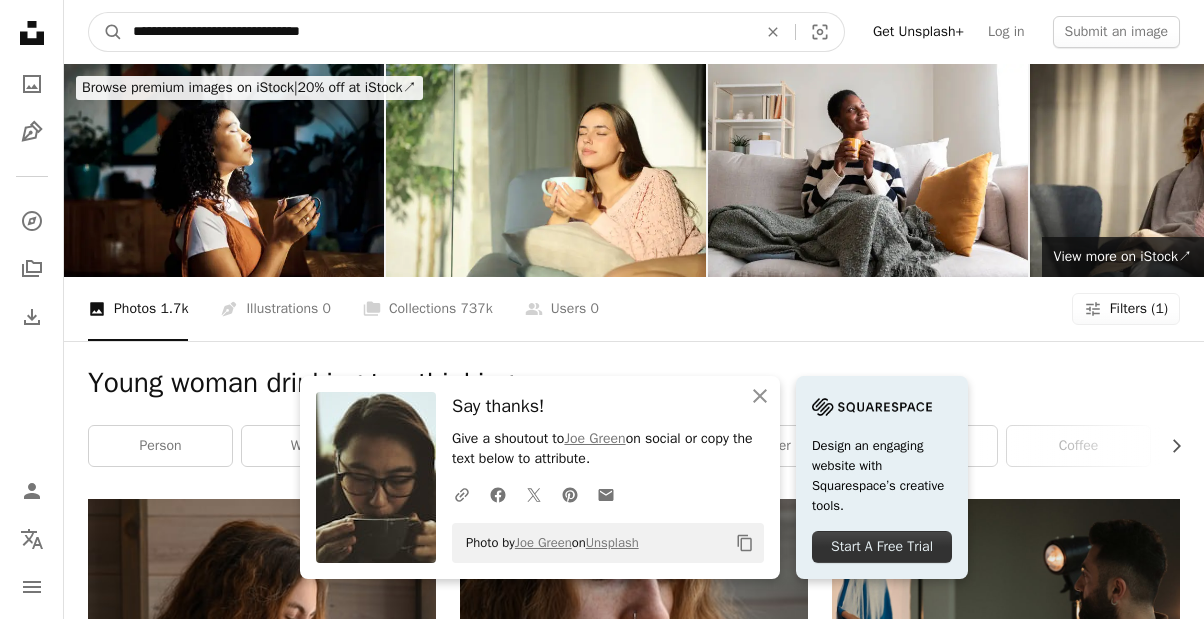 click on "**********" at bounding box center (437, 32) 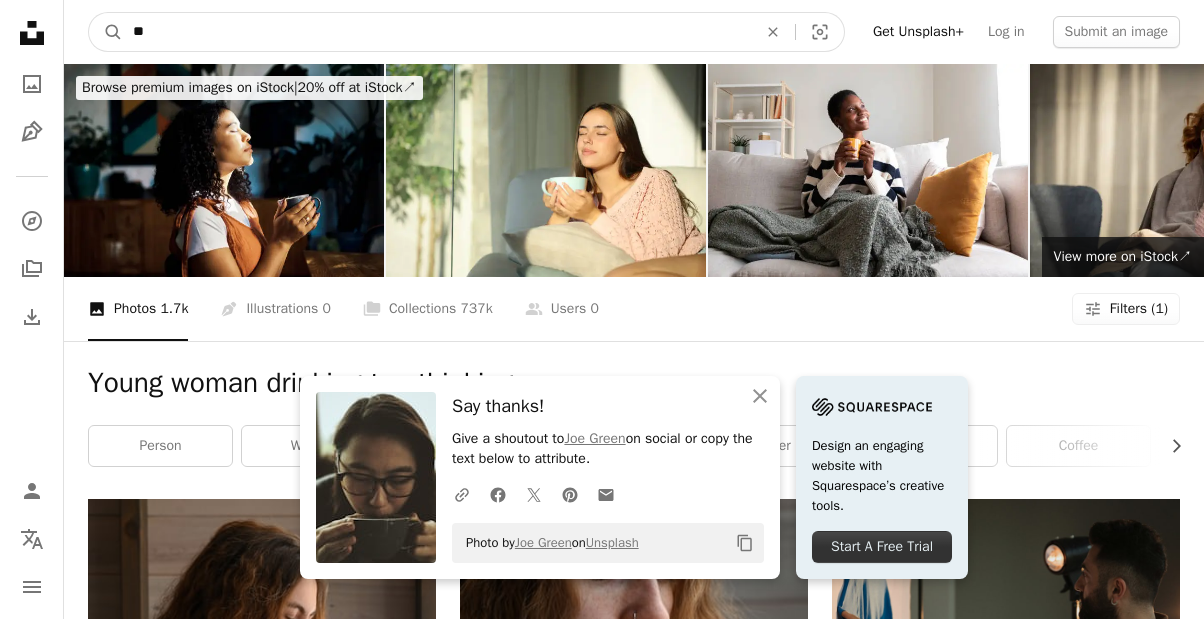 type on "*" 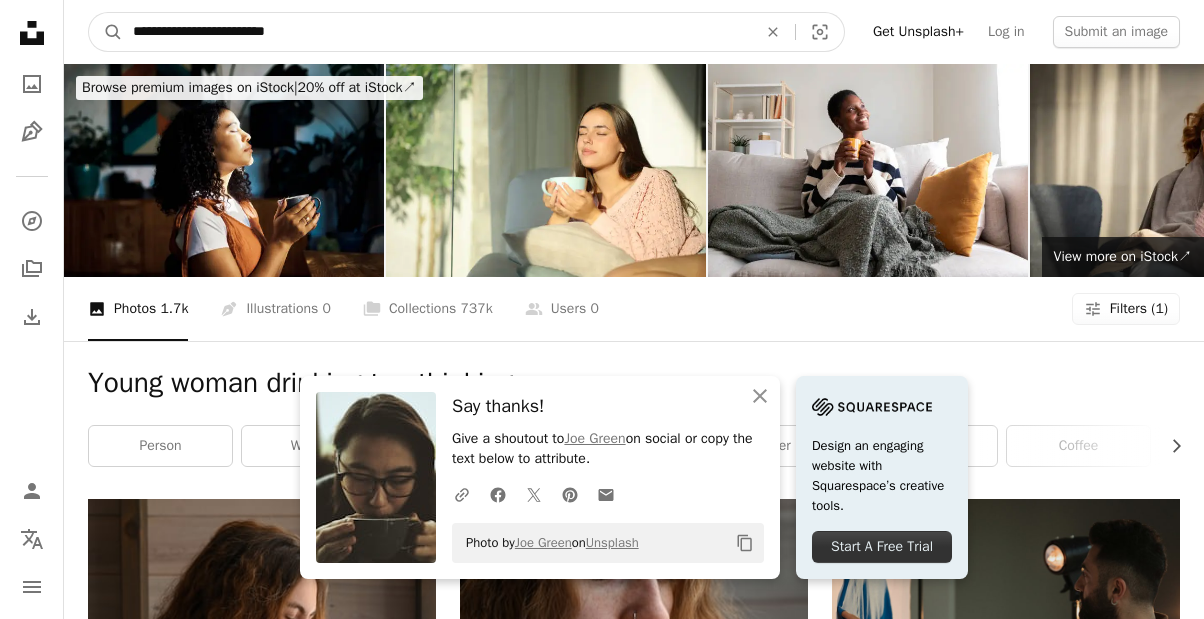 type on "**********" 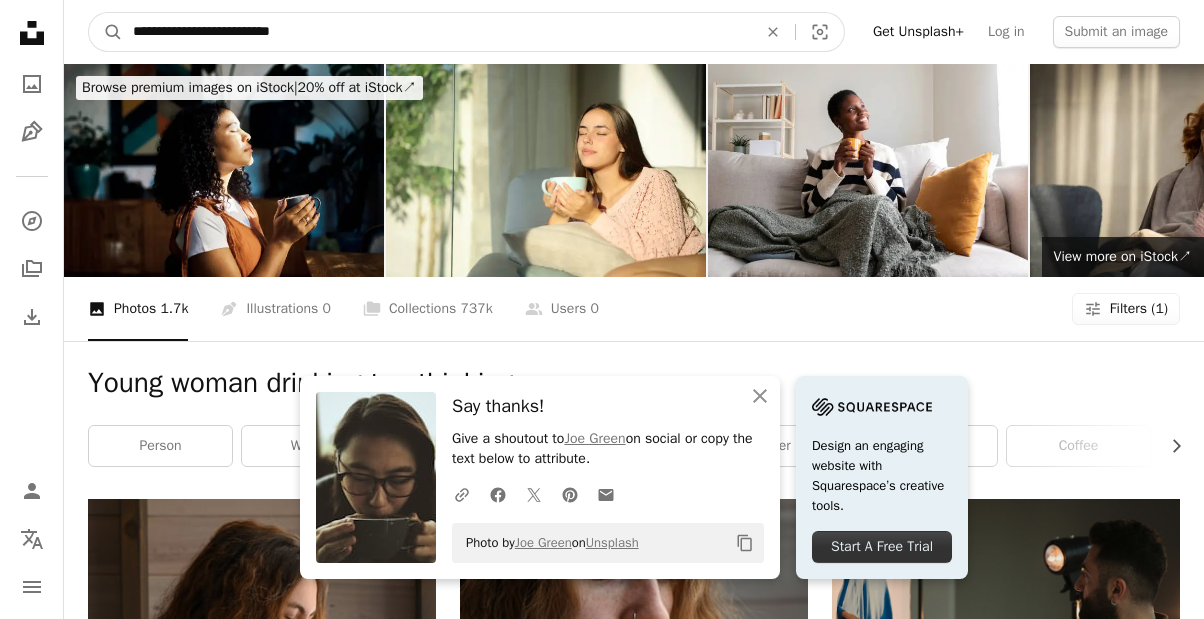 click on "A magnifying glass" at bounding box center [106, 32] 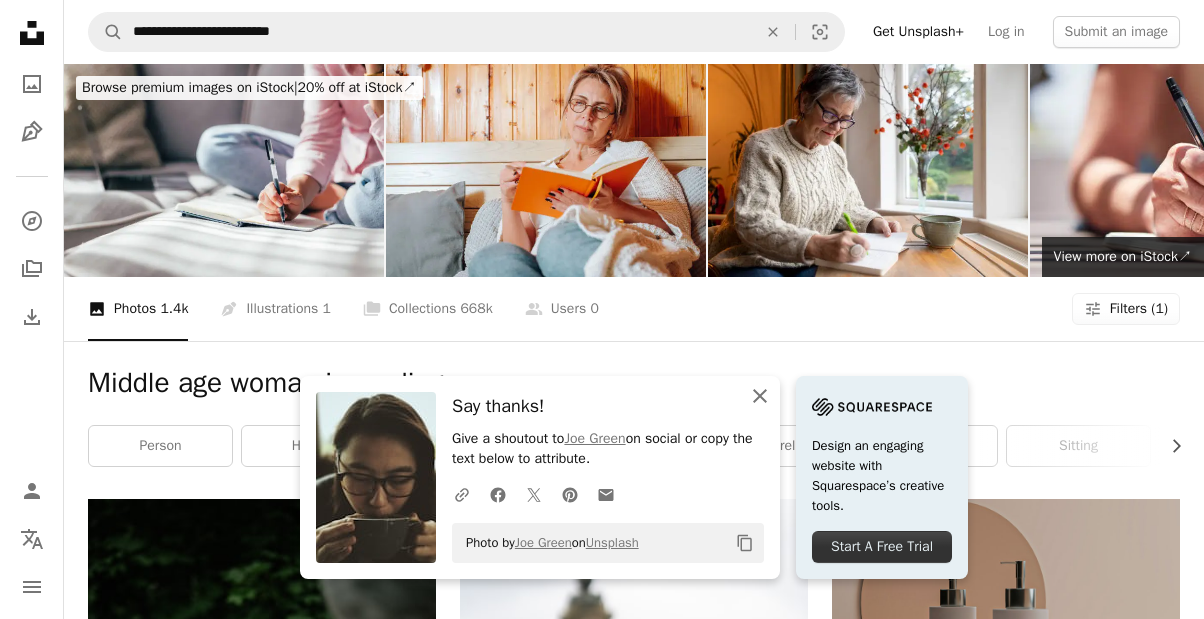click 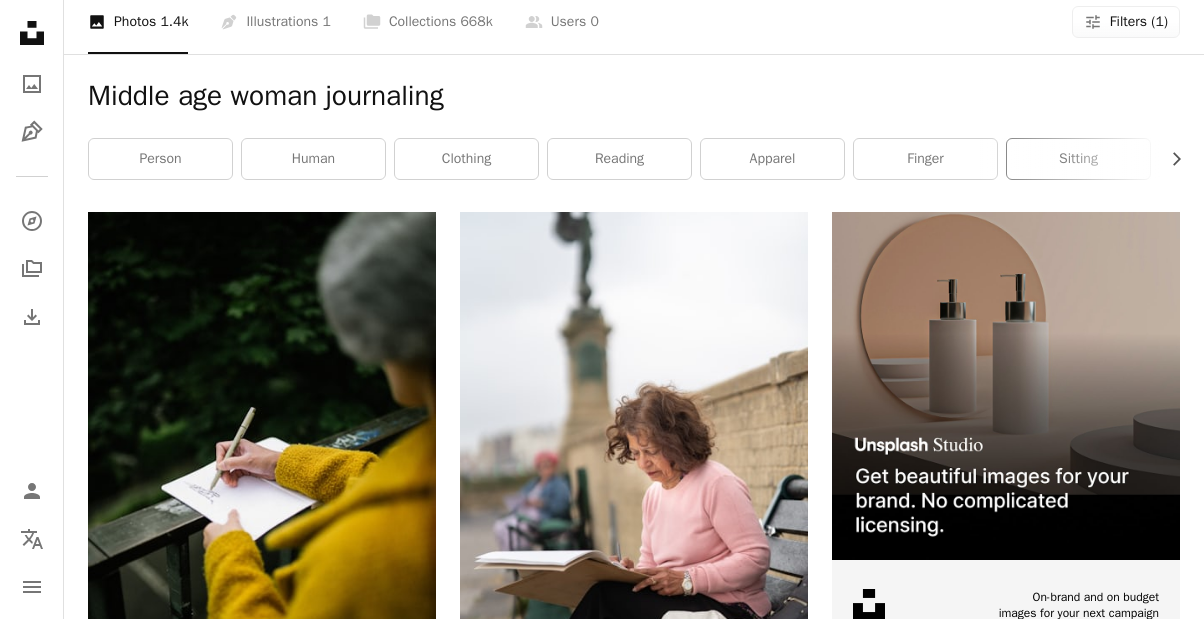 scroll, scrollTop: 291, scrollLeft: 0, axis: vertical 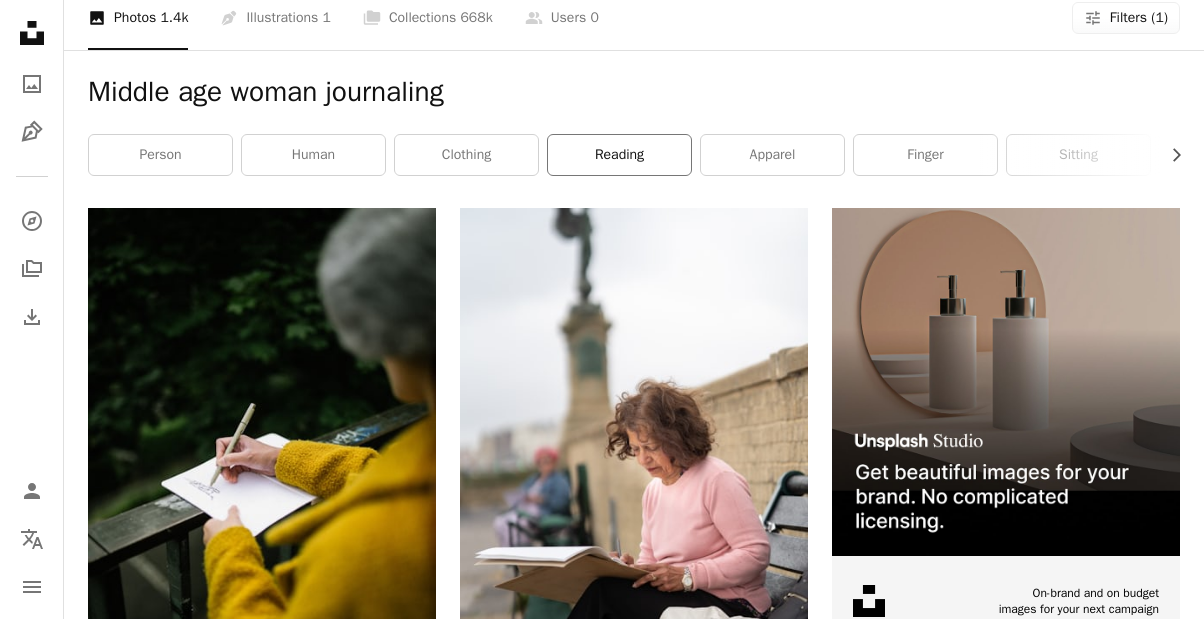 click on "reading" at bounding box center (619, 155) 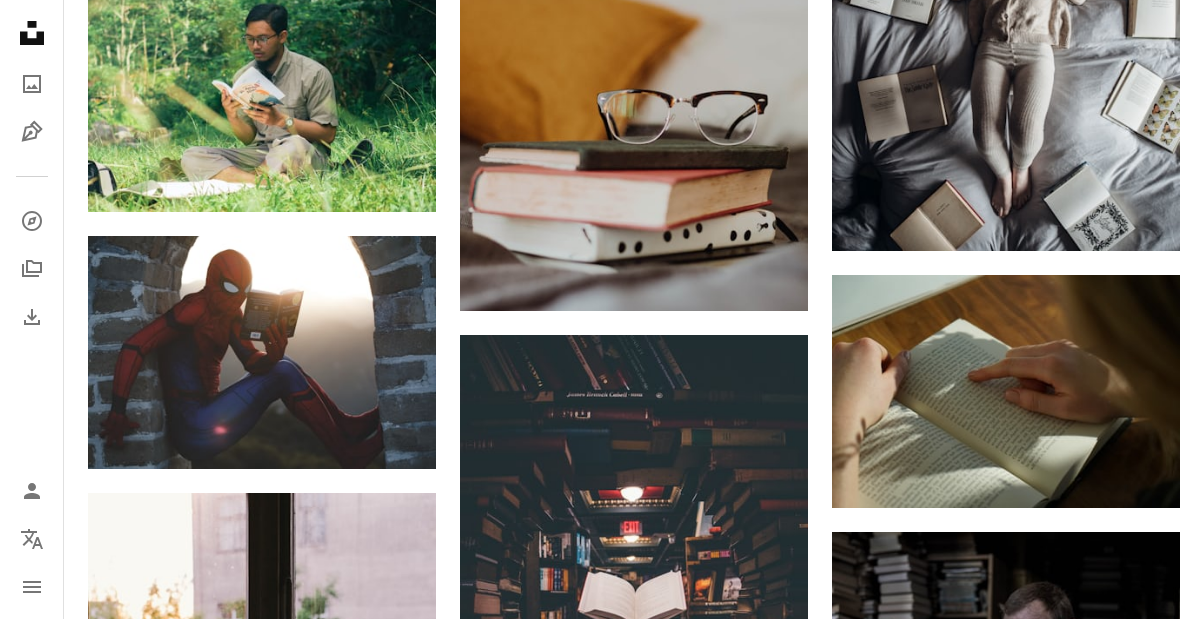 scroll, scrollTop: 1743, scrollLeft: 0, axis: vertical 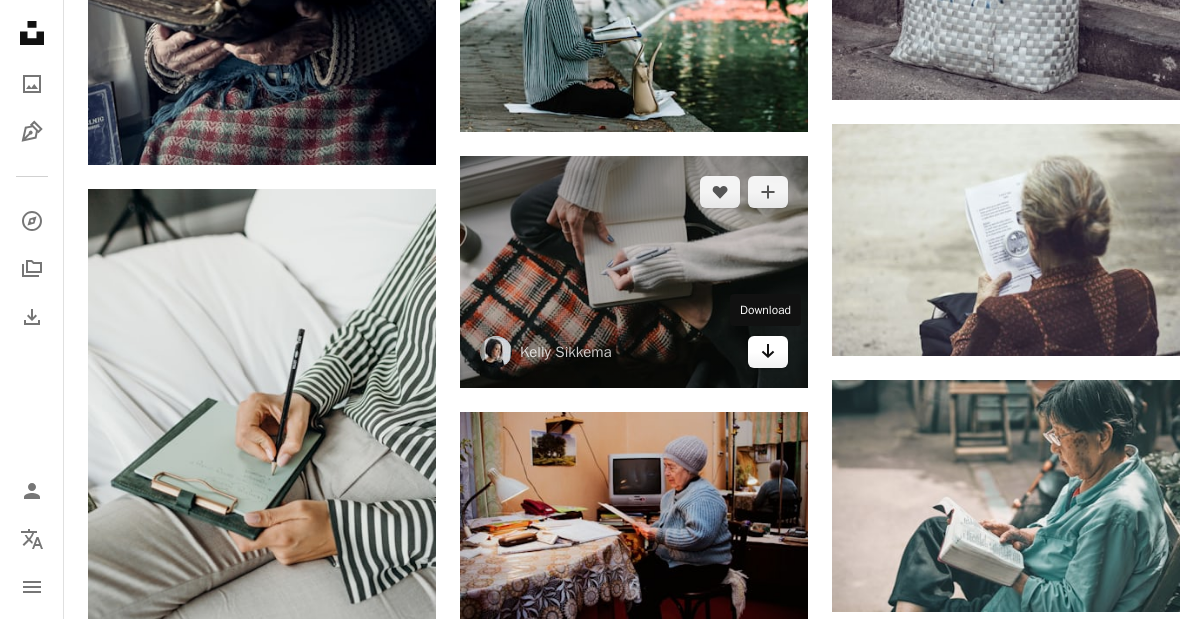 click 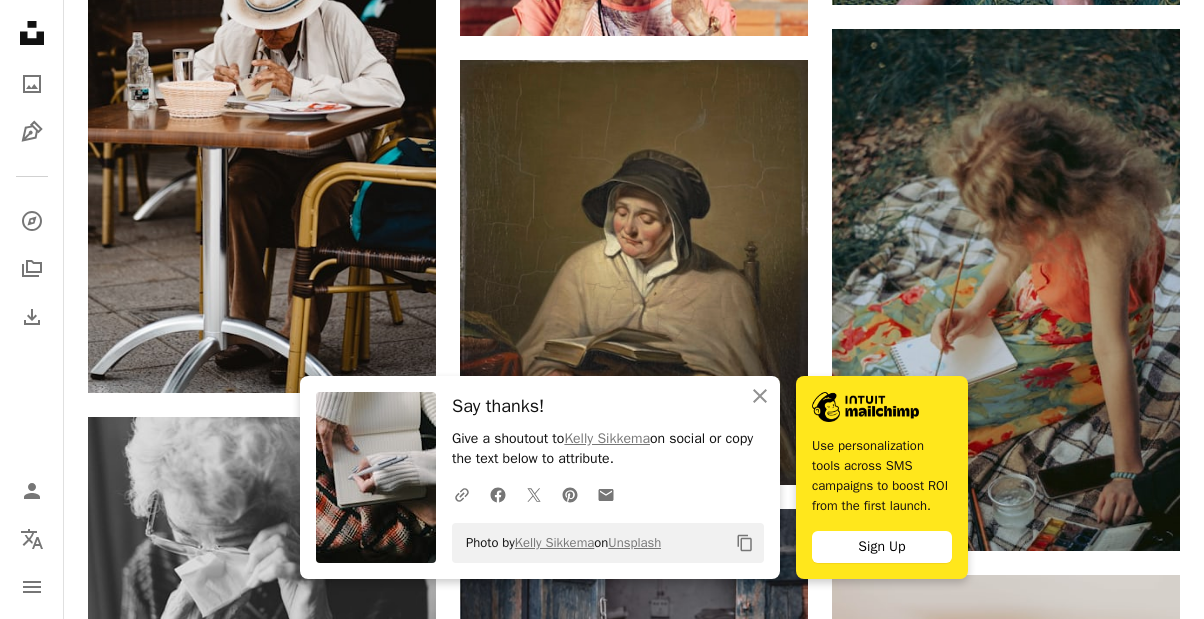 scroll, scrollTop: 2264, scrollLeft: 0, axis: vertical 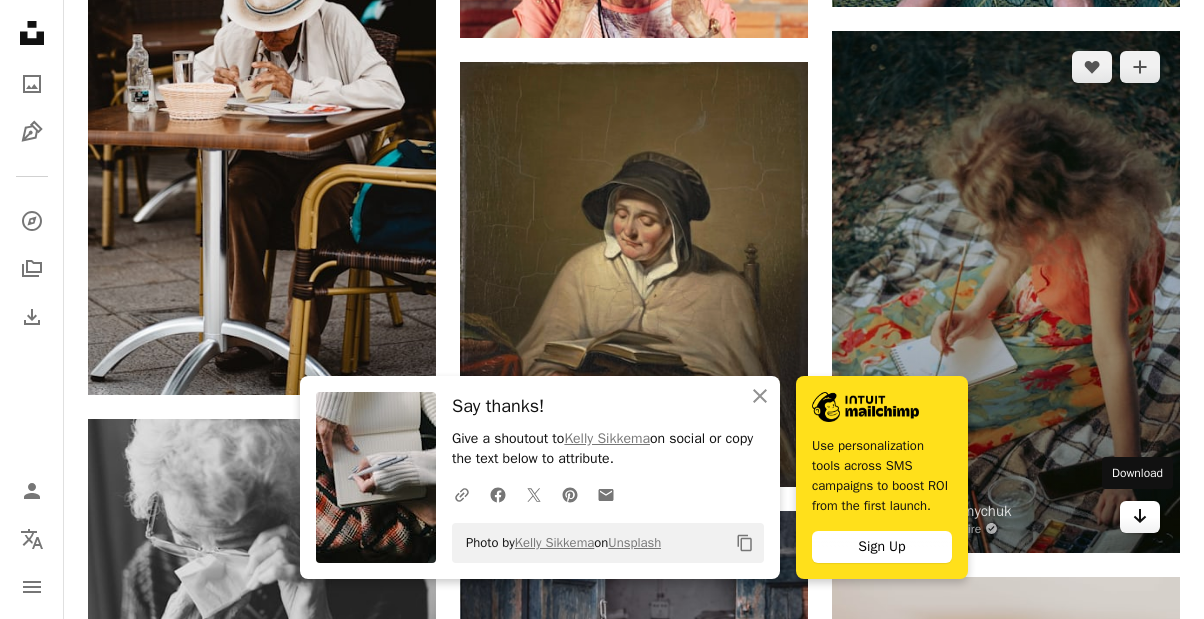 click on "Arrow pointing down" 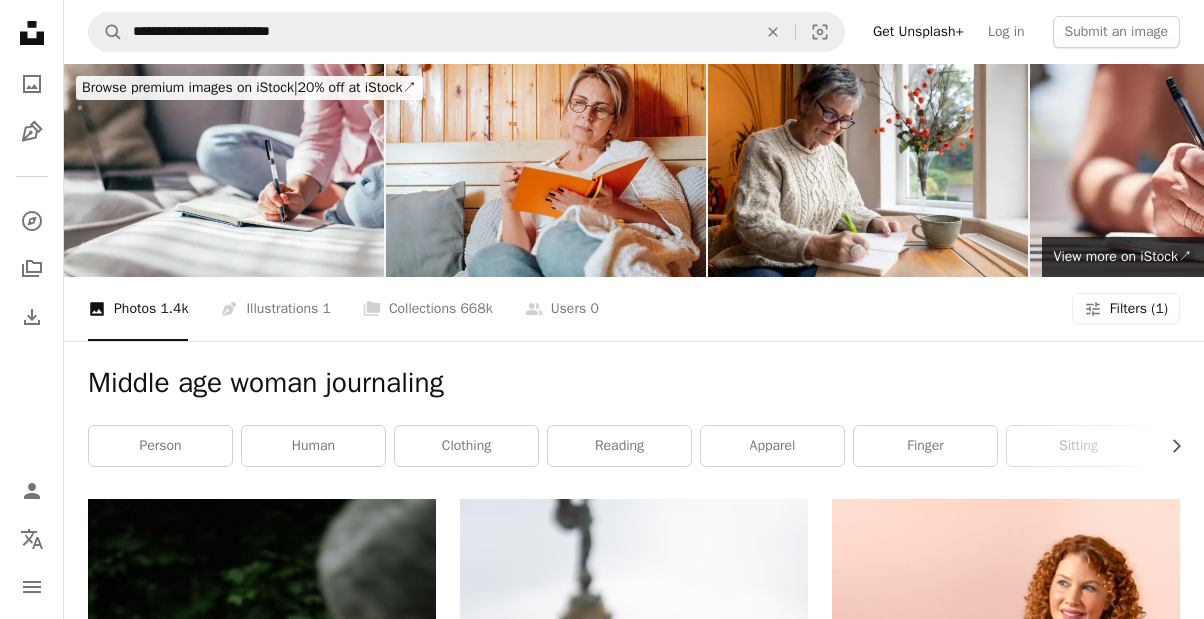 scroll, scrollTop: 0, scrollLeft: 0, axis: both 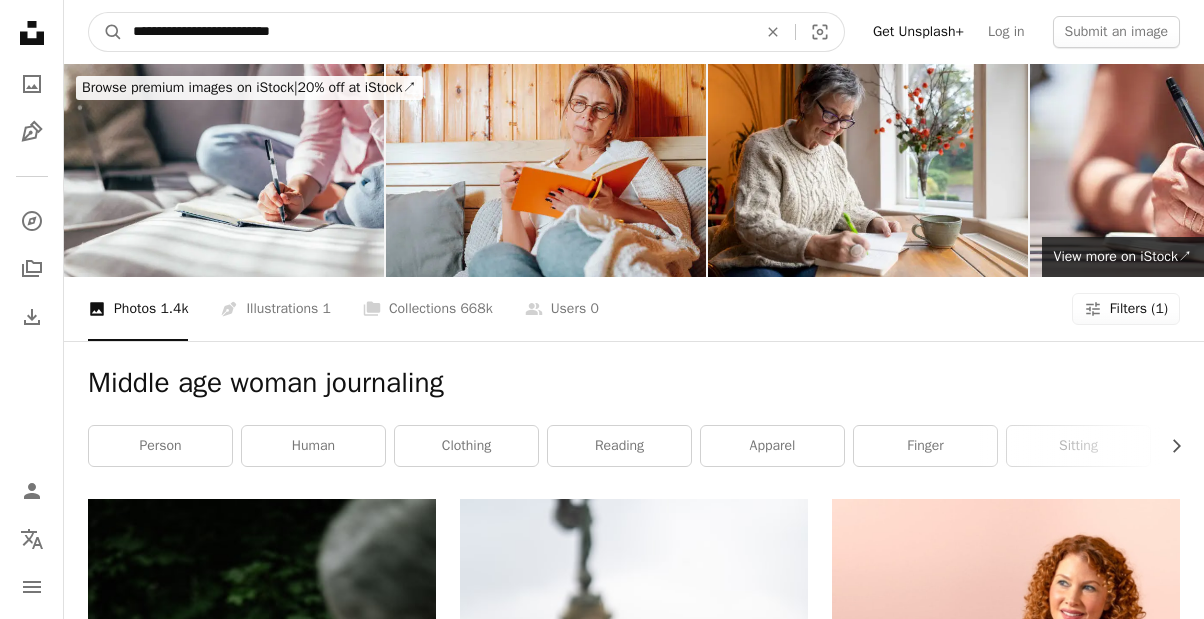 click on "**********" at bounding box center [437, 32] 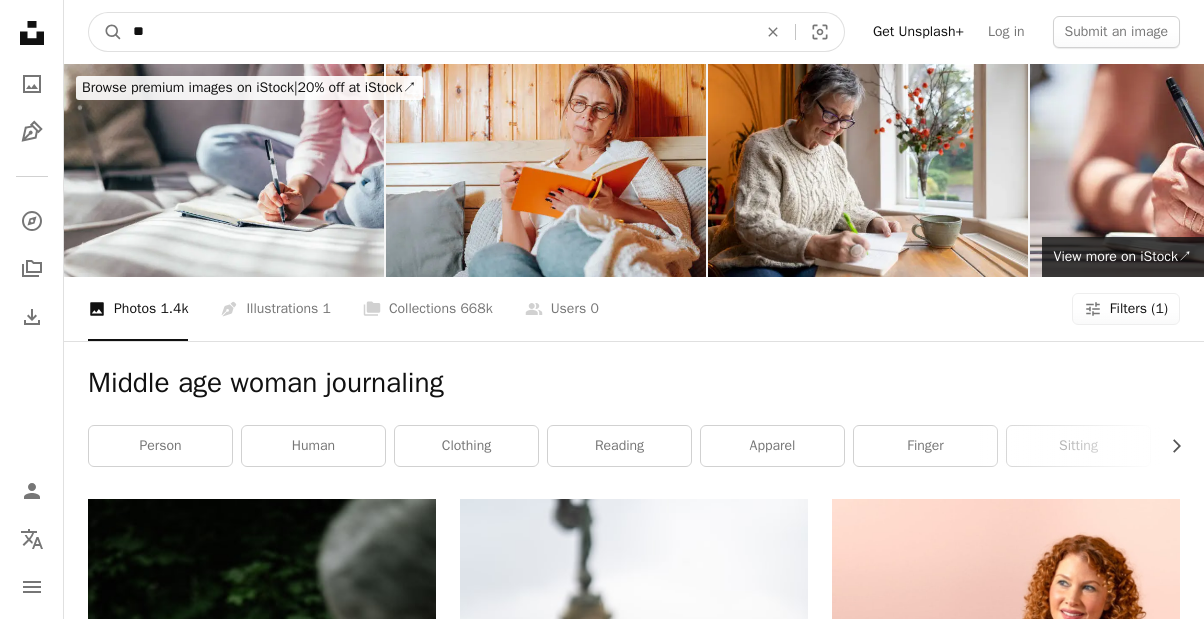 type on "*" 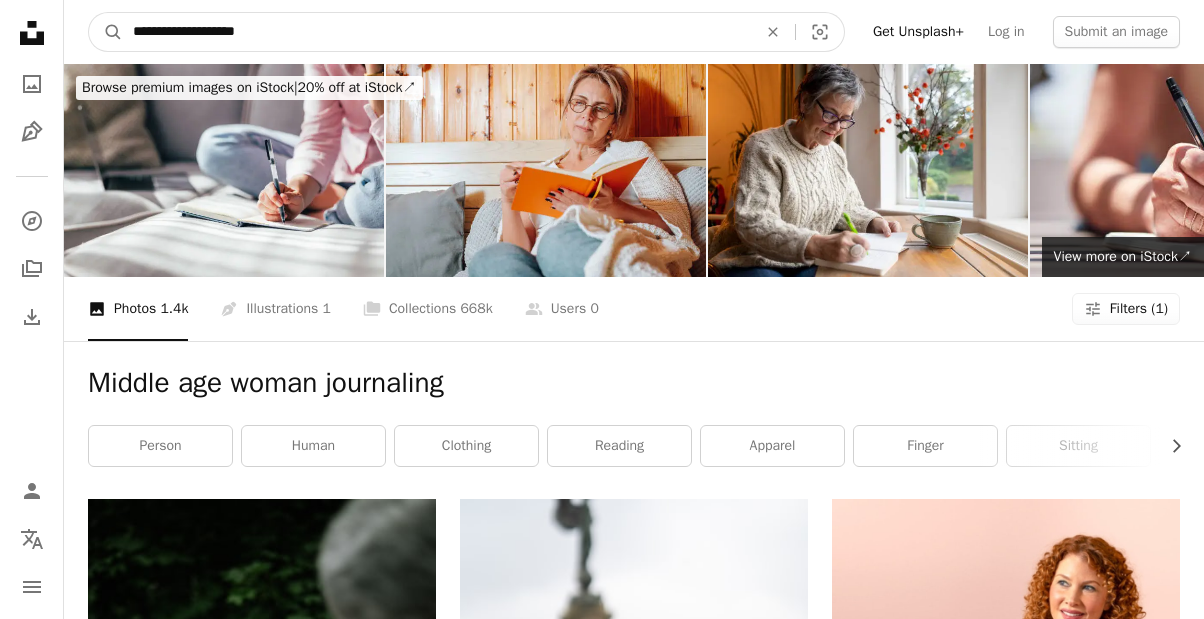 type on "**********" 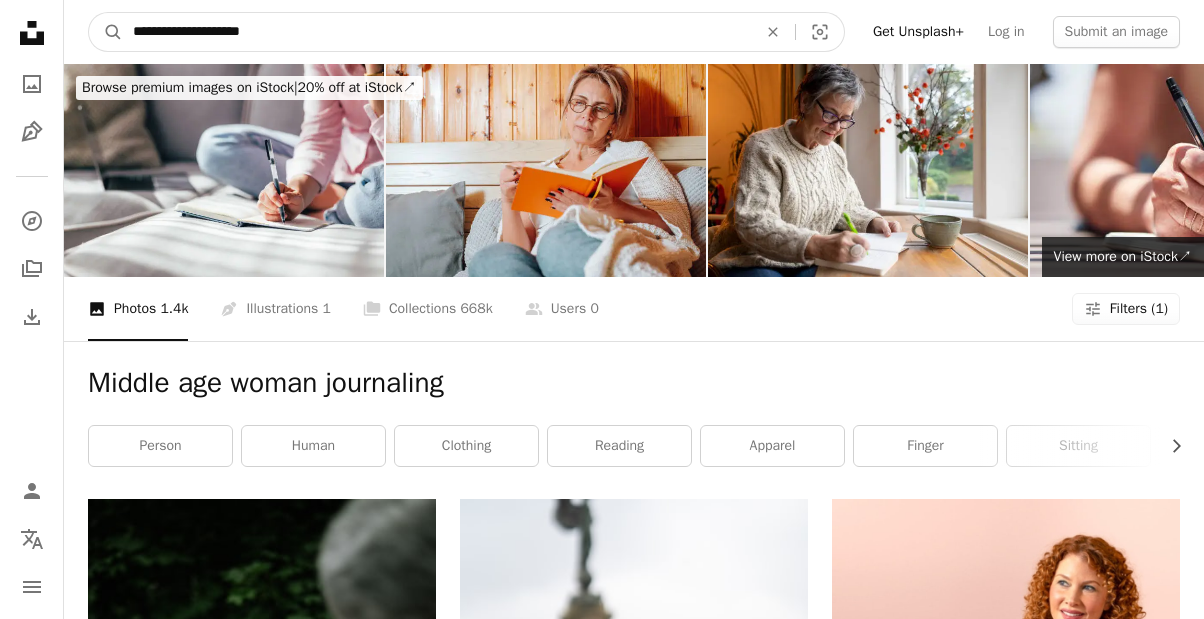 click on "A magnifying glass" at bounding box center (106, 32) 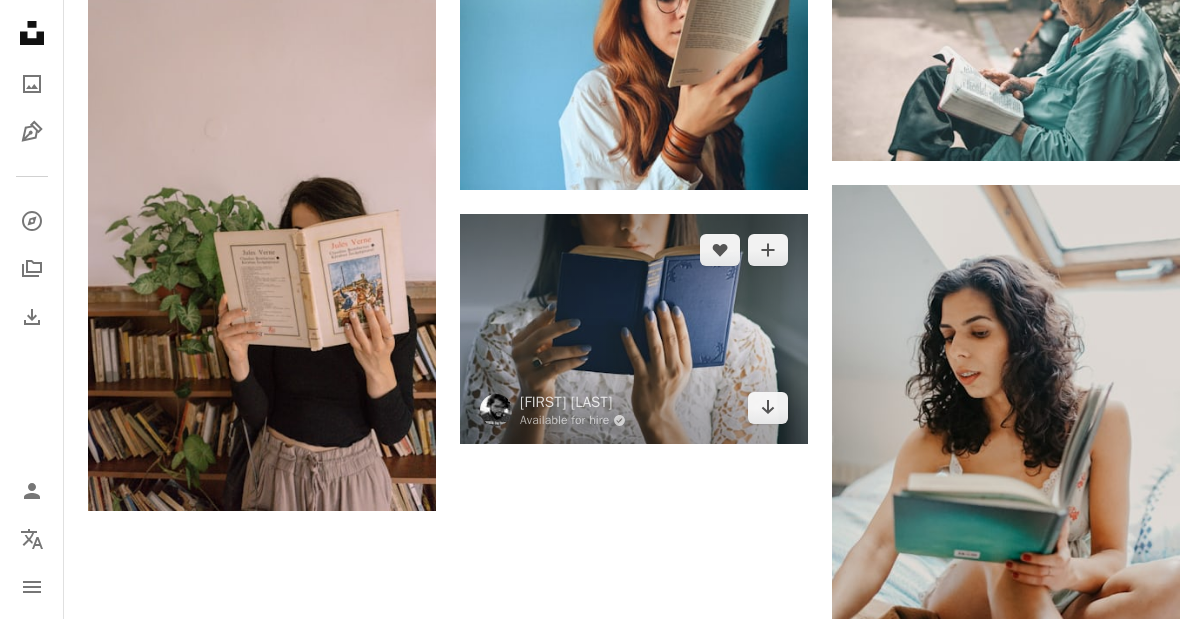 scroll, scrollTop: 2421, scrollLeft: 0, axis: vertical 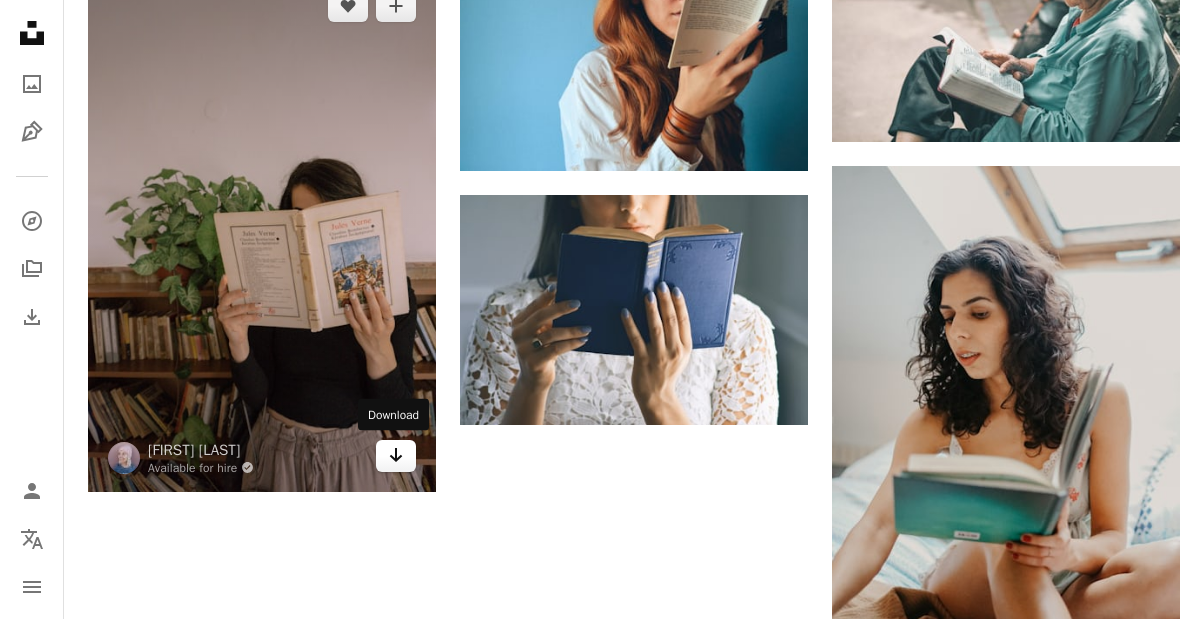 click on "Arrow pointing down" 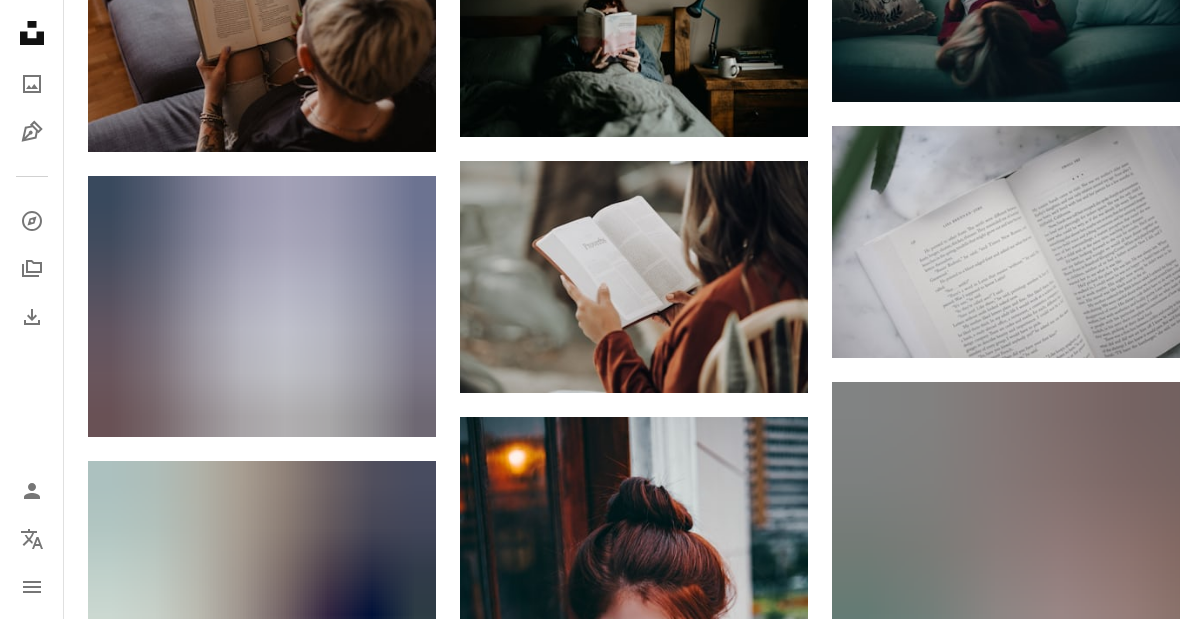 scroll, scrollTop: 1139, scrollLeft: 0, axis: vertical 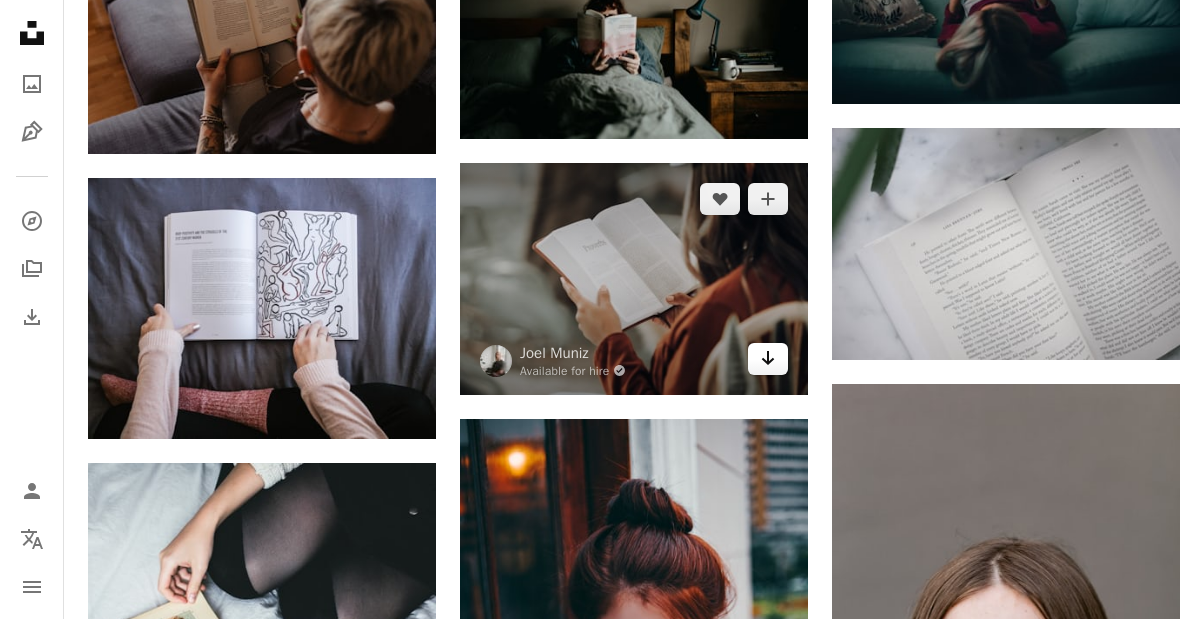 click on "Arrow pointing down" 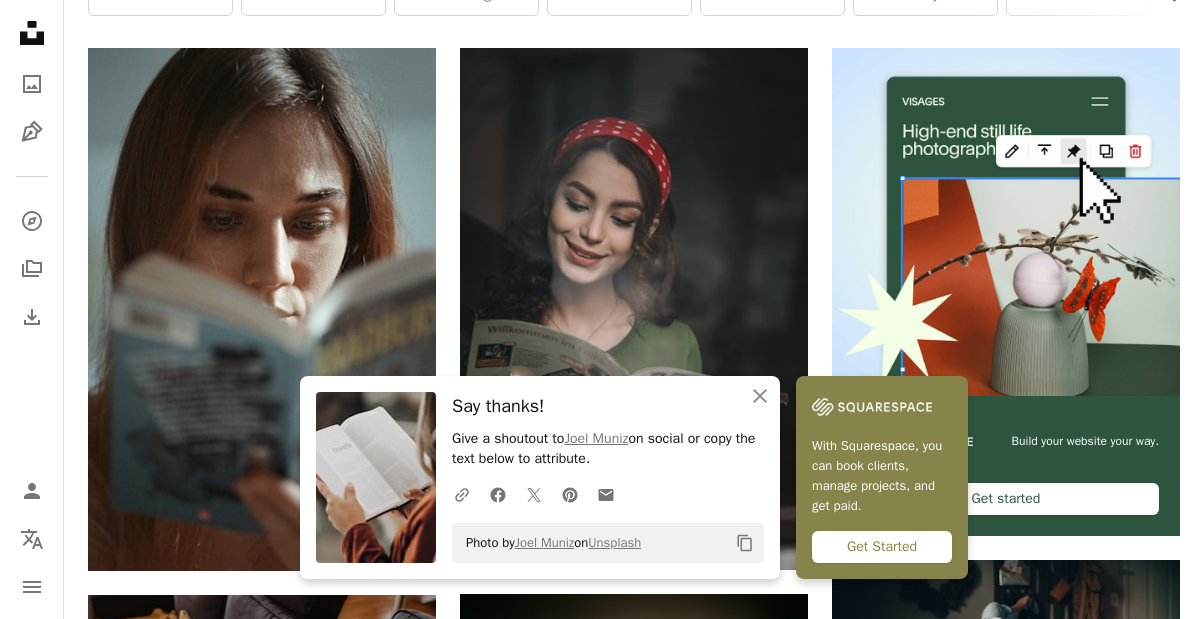 scroll, scrollTop: 452, scrollLeft: 0, axis: vertical 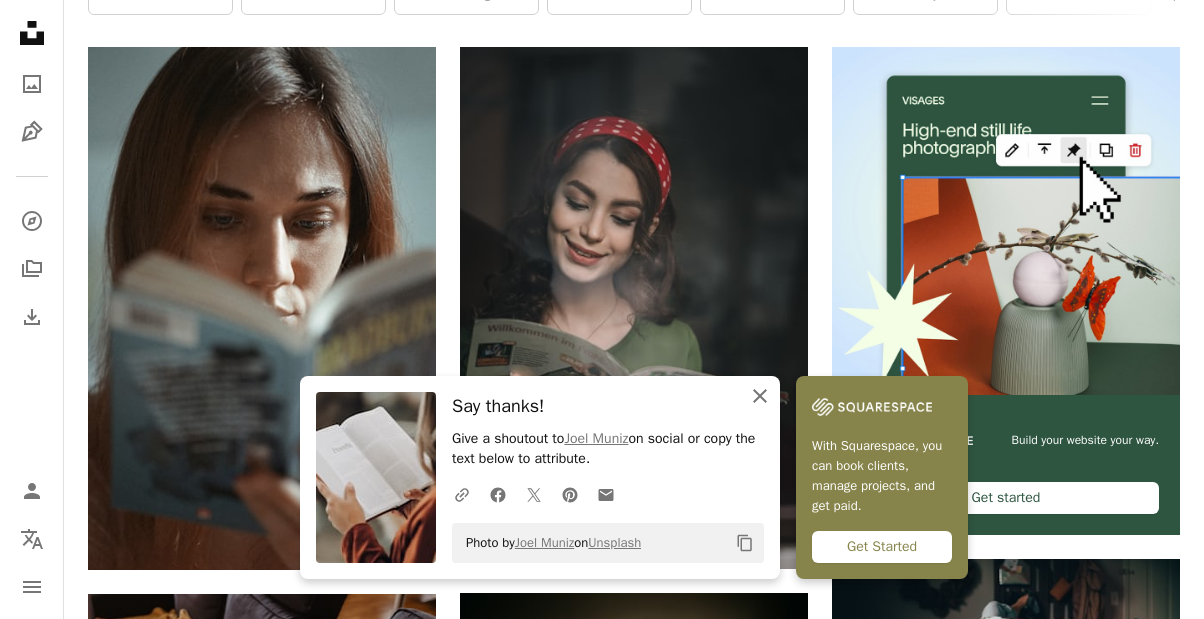 click on "An X shape" 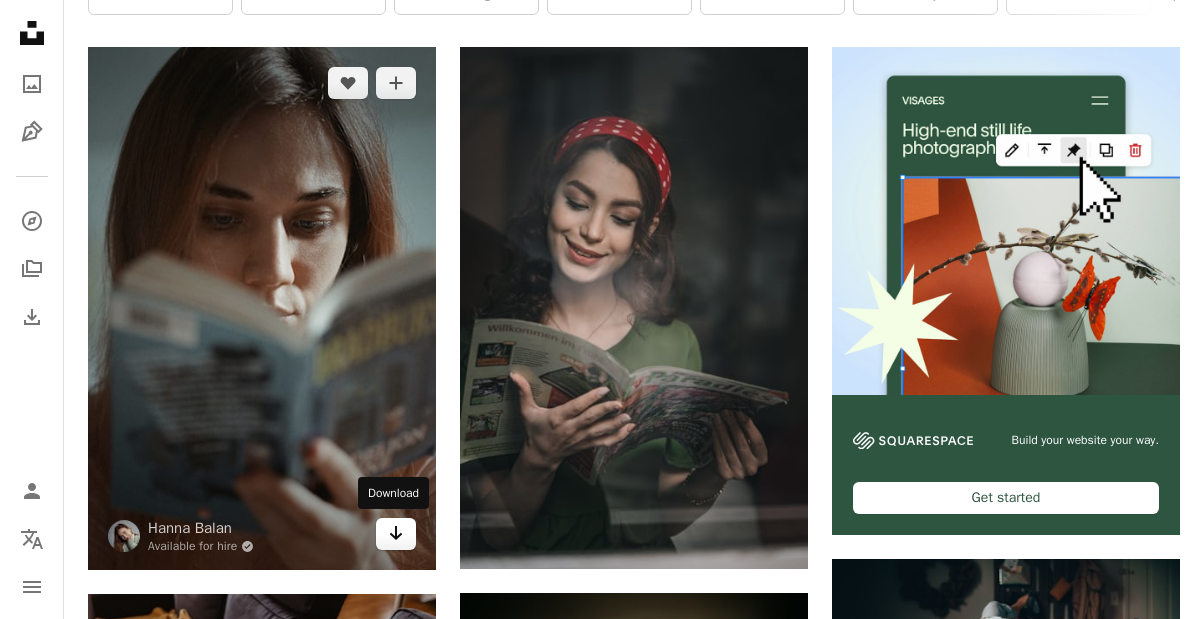 click on "Arrow pointing down" at bounding box center [396, 534] 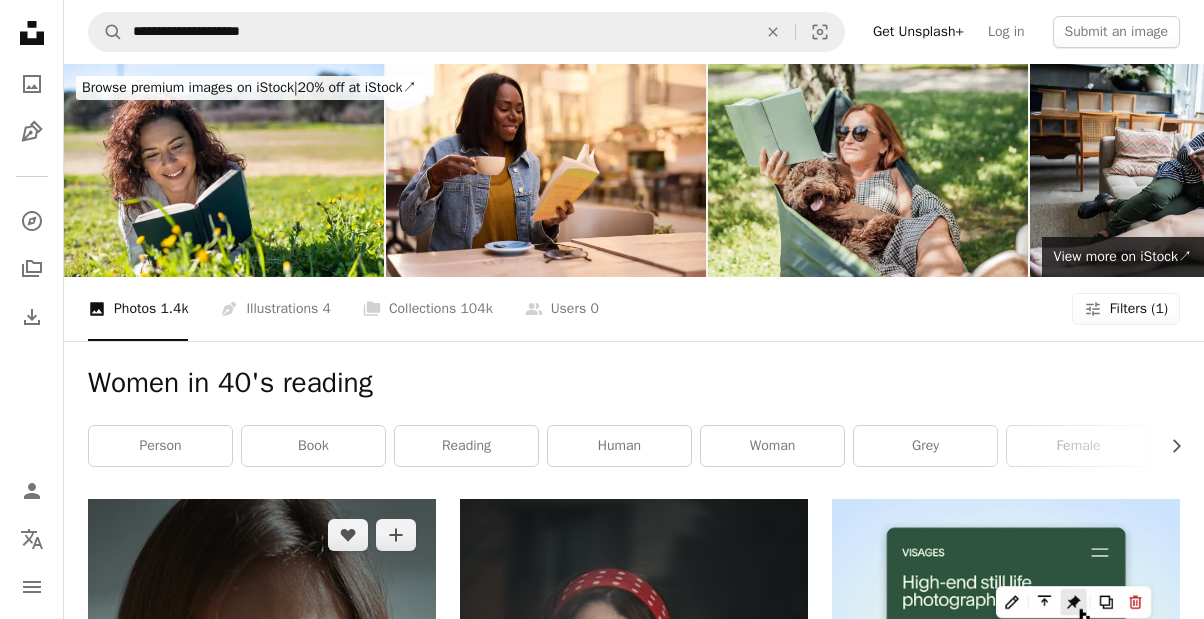 scroll, scrollTop: 0, scrollLeft: 0, axis: both 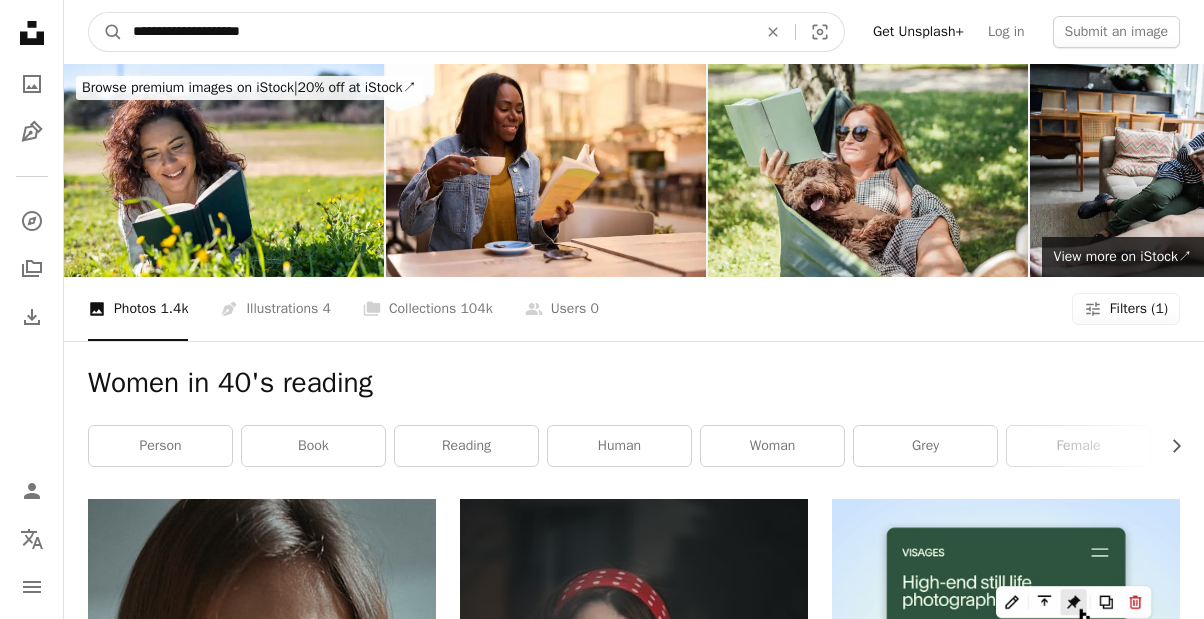 click on "**********" at bounding box center (437, 32) 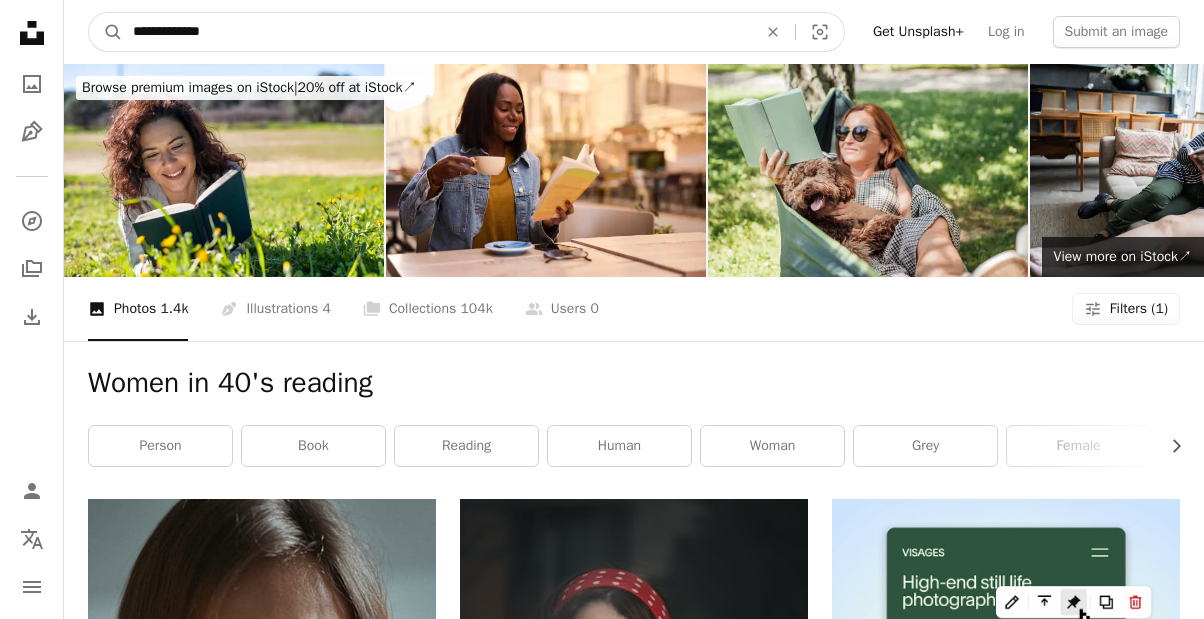 type on "**********" 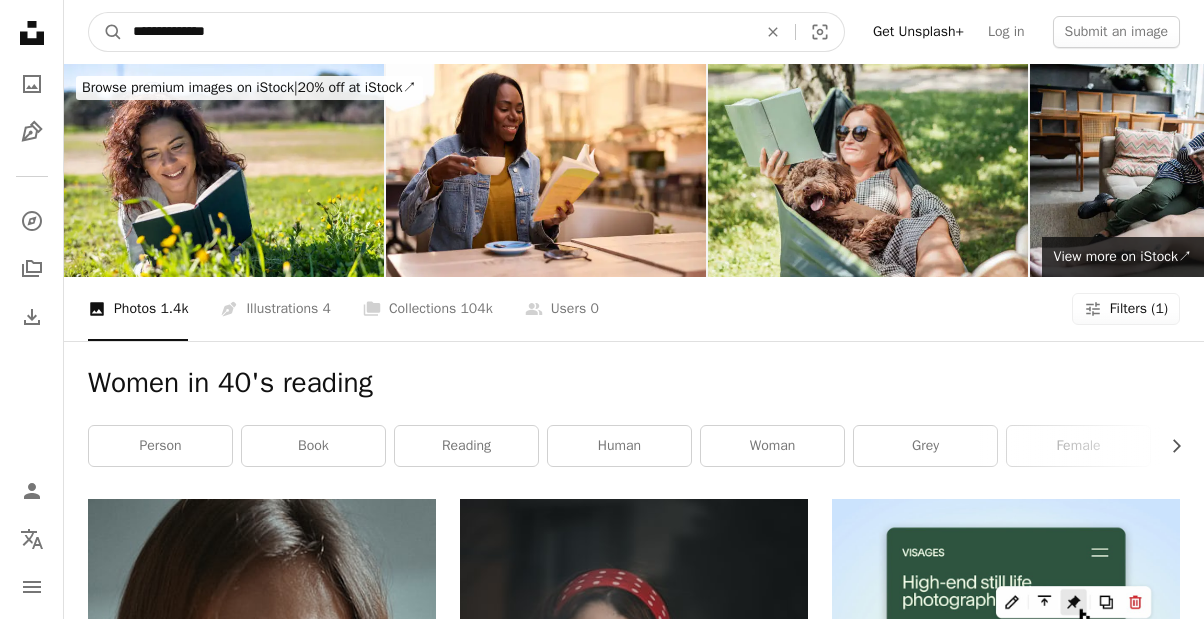 click on "A magnifying glass" at bounding box center [106, 32] 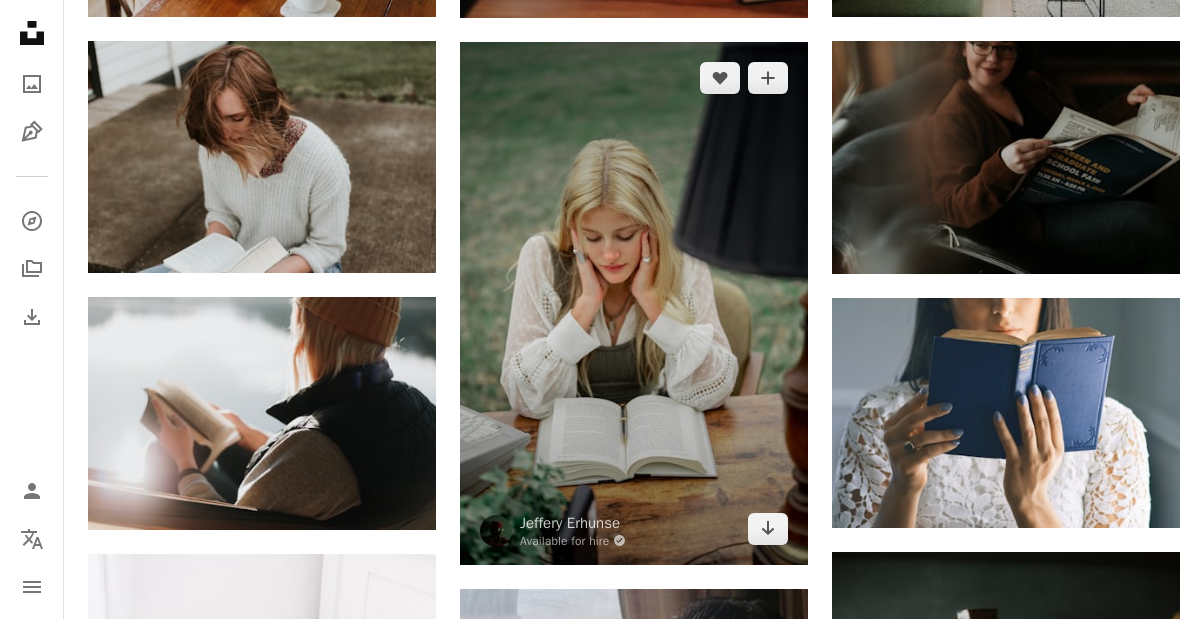 scroll, scrollTop: 1484, scrollLeft: 0, axis: vertical 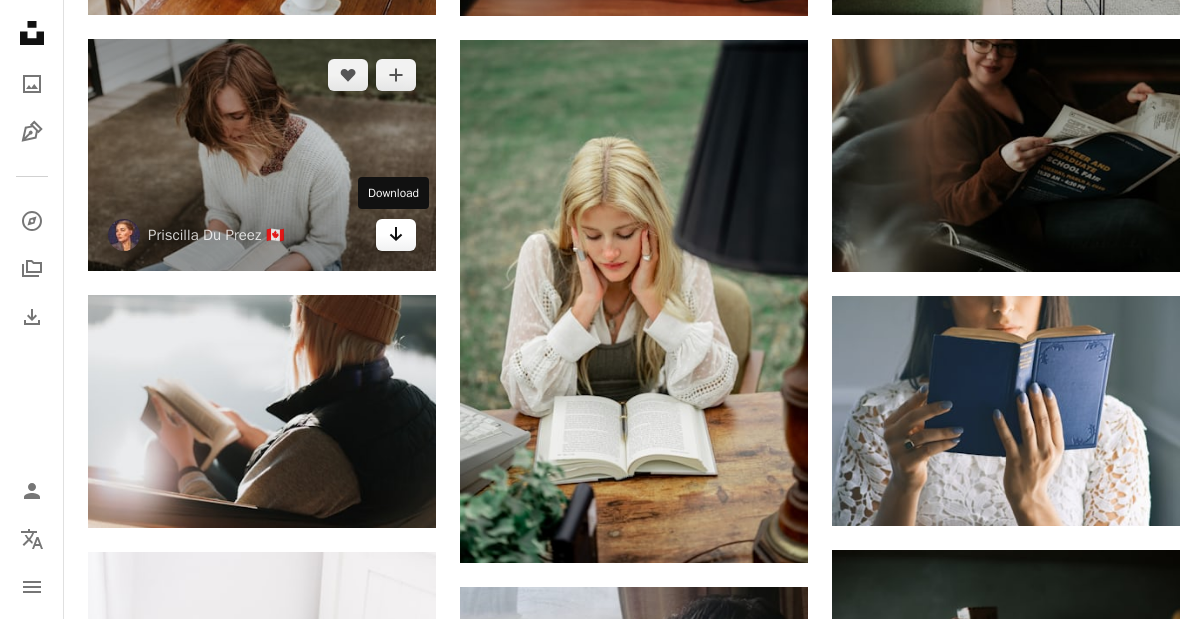 click on "Arrow pointing down" 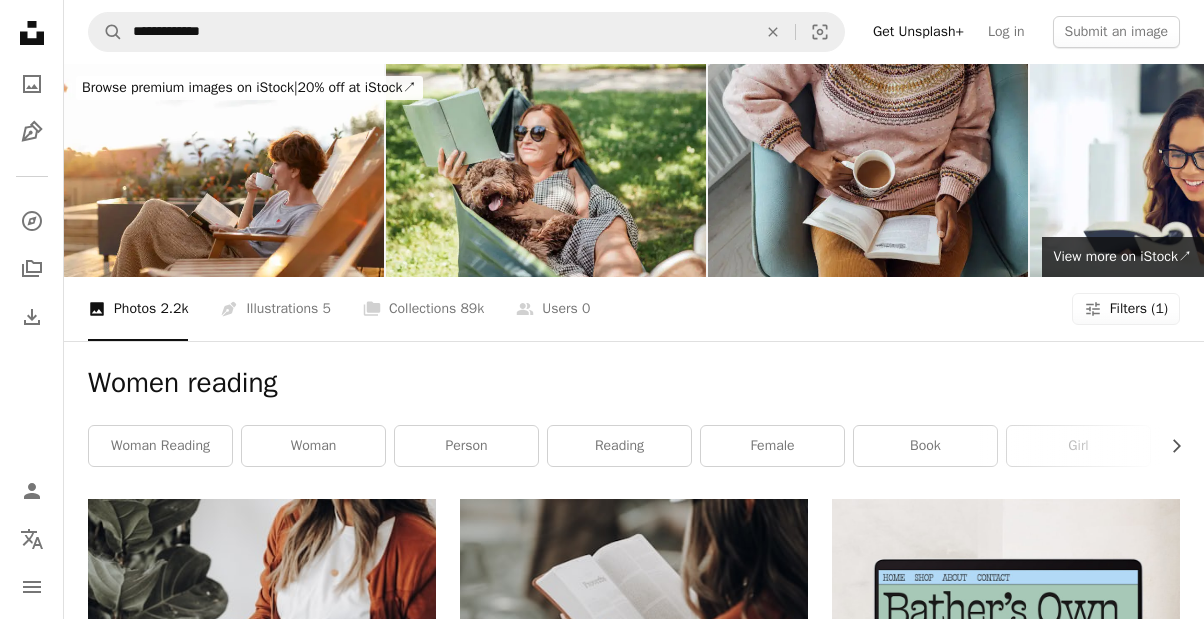 scroll, scrollTop: 0, scrollLeft: 0, axis: both 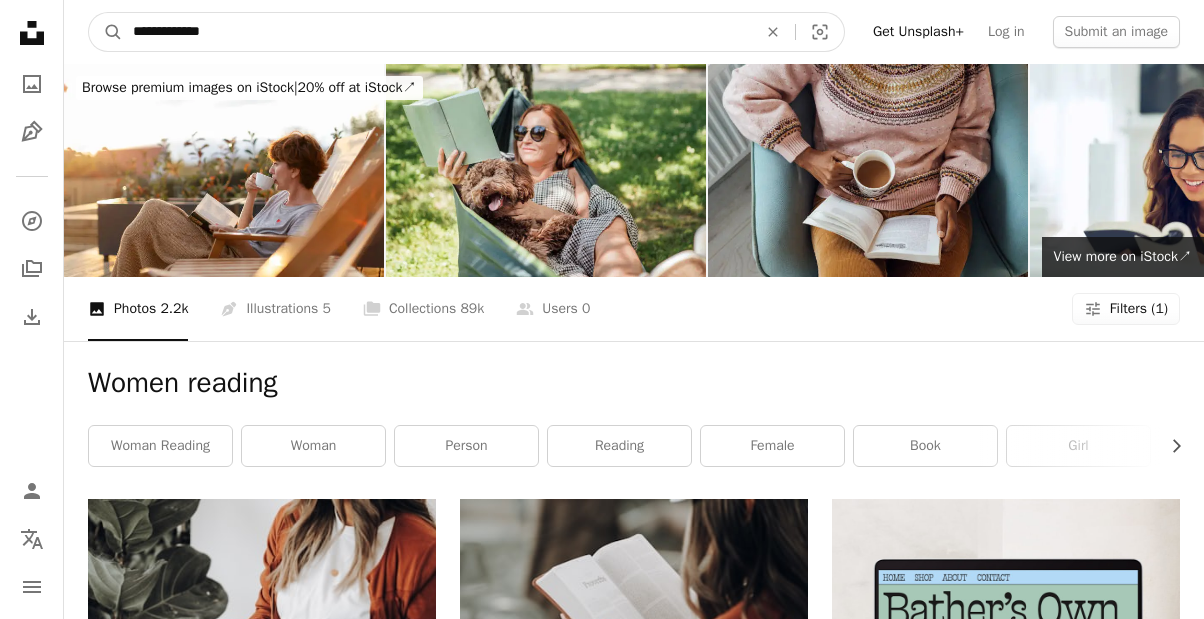 click on "**********" at bounding box center (437, 32) 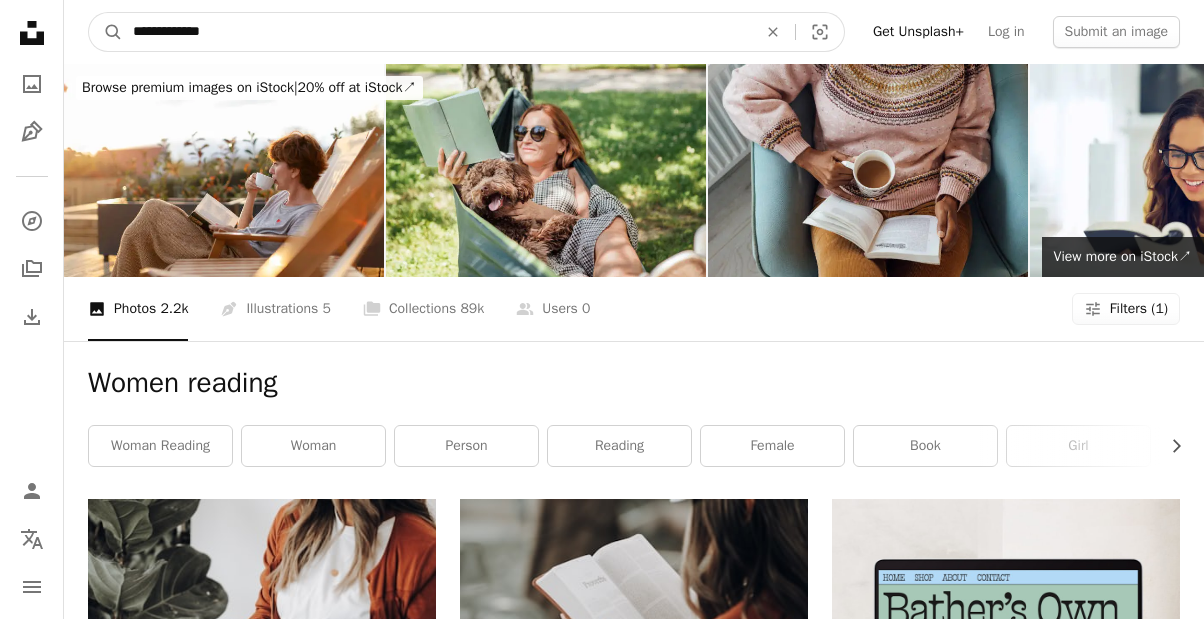 type on "**********" 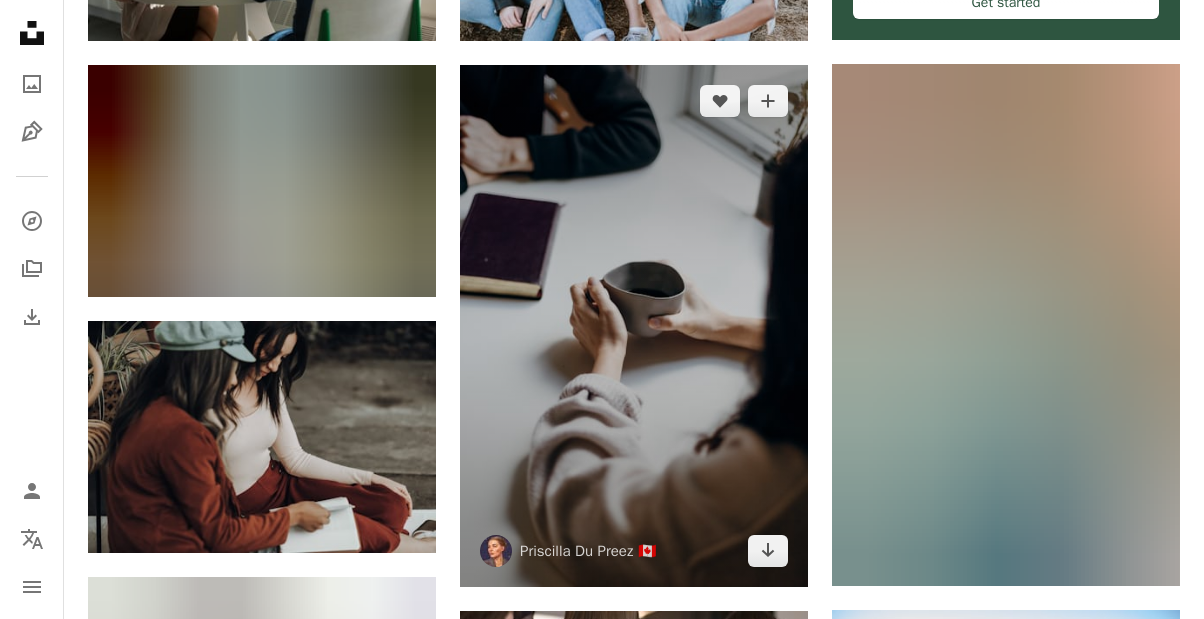 scroll, scrollTop: 952, scrollLeft: 0, axis: vertical 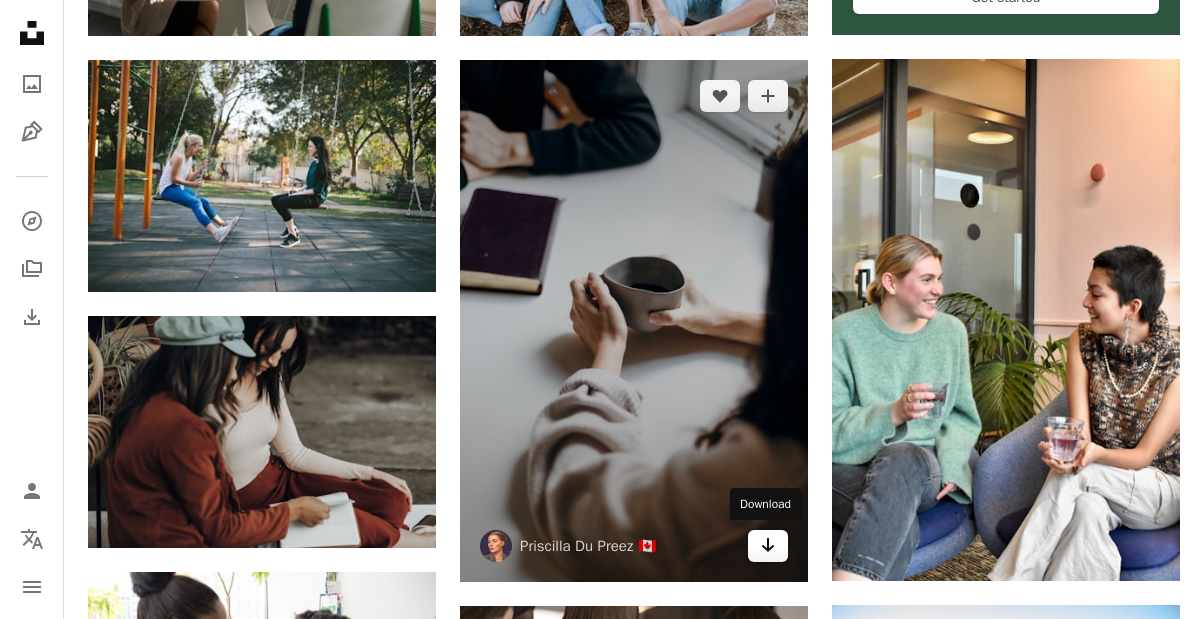 click on "Arrow pointing down" 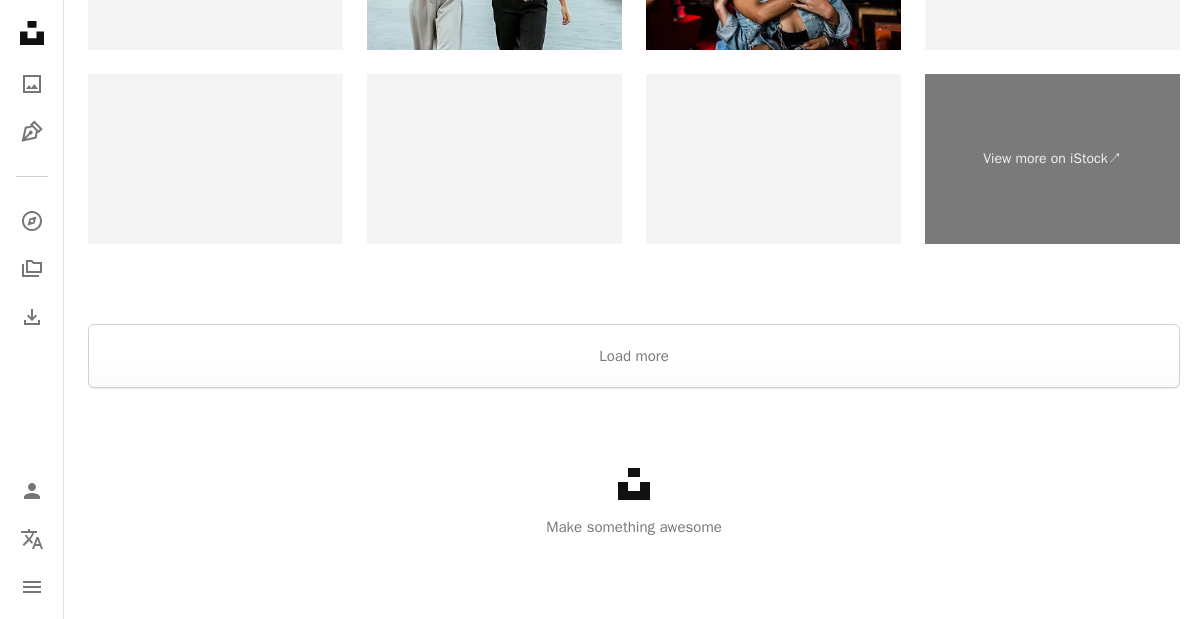 scroll, scrollTop: 3685, scrollLeft: 0, axis: vertical 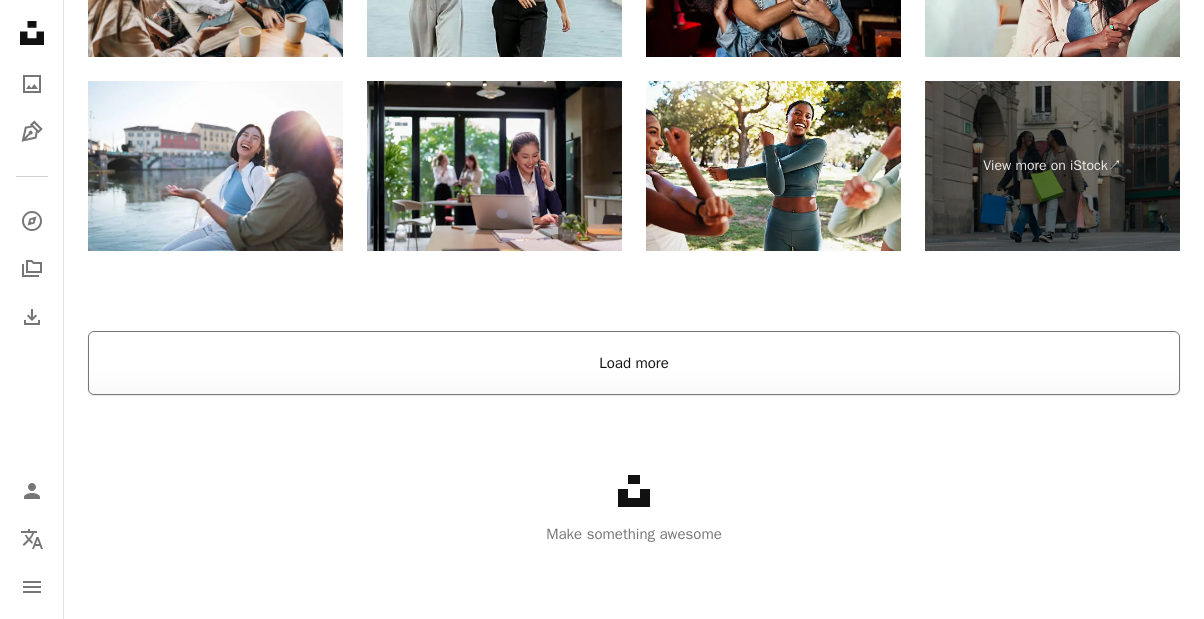 click on "Load more" at bounding box center (634, 363) 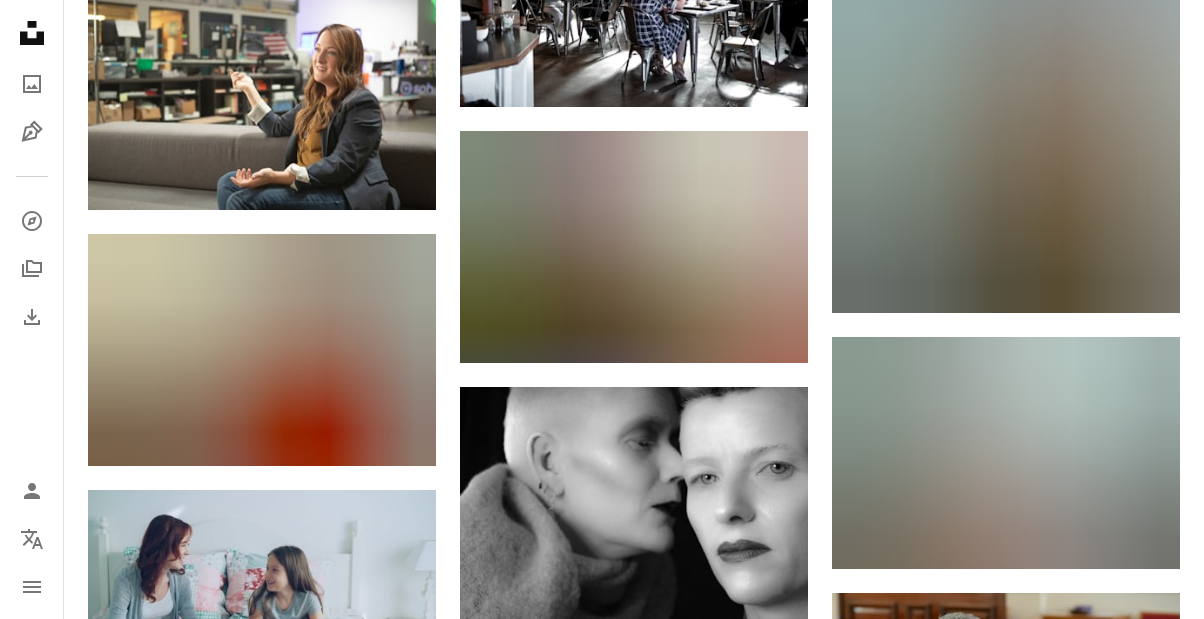scroll, scrollTop: 9064, scrollLeft: 0, axis: vertical 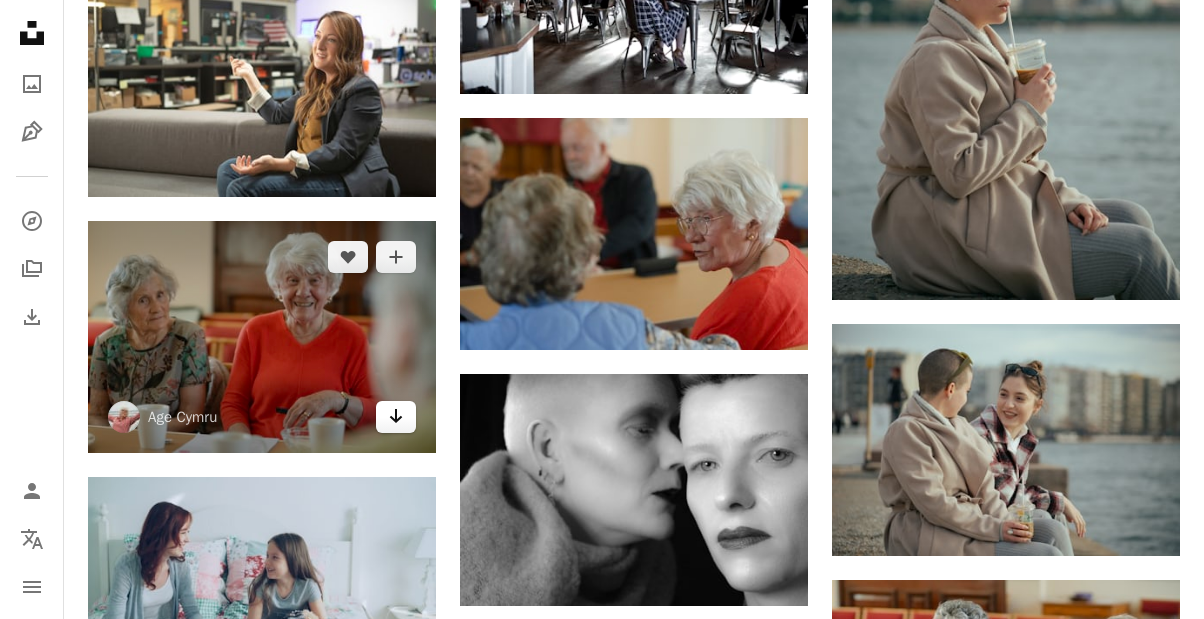 click on "Arrow pointing down" 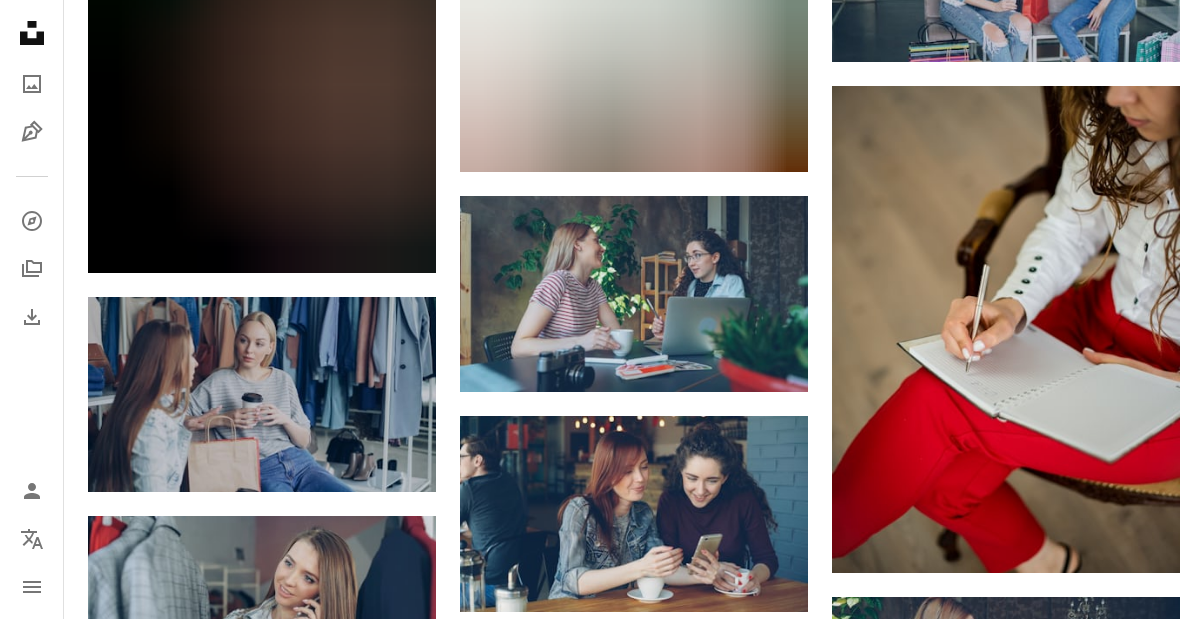 scroll, scrollTop: 12411, scrollLeft: 0, axis: vertical 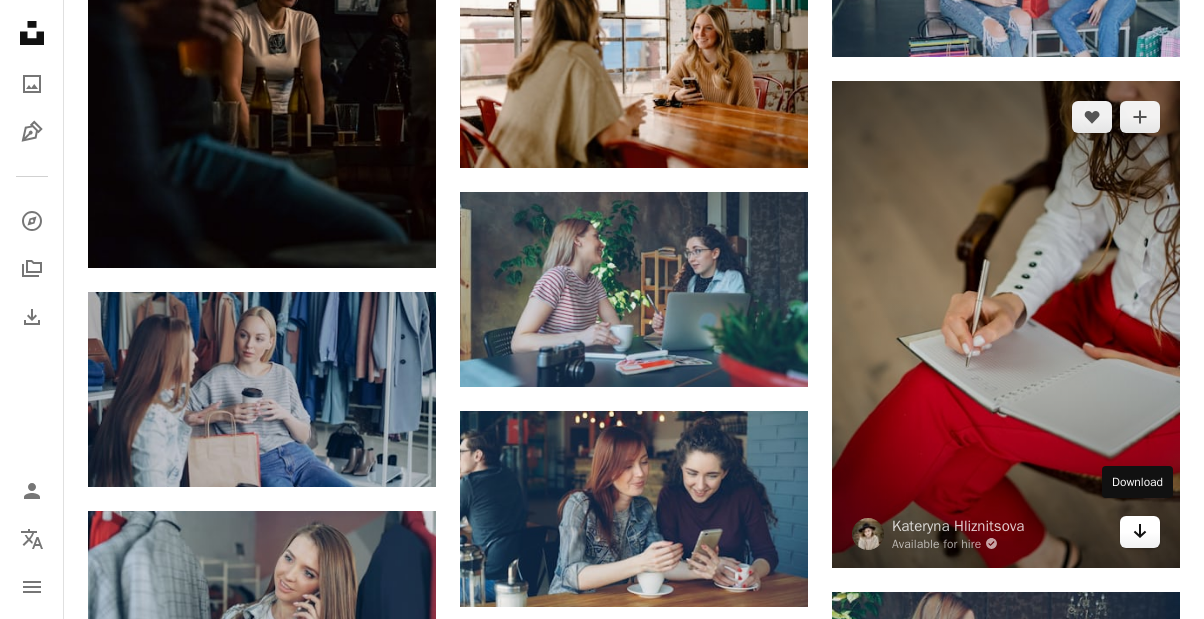 click on "Arrow pointing down" at bounding box center (1140, 532) 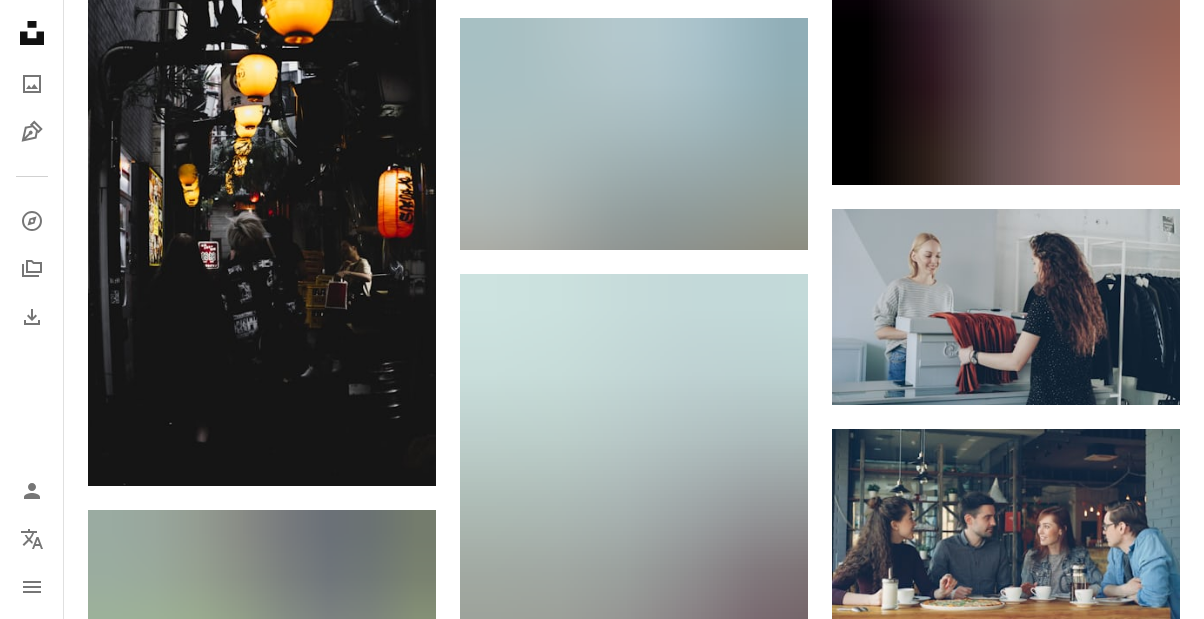 scroll, scrollTop: 20255, scrollLeft: 0, axis: vertical 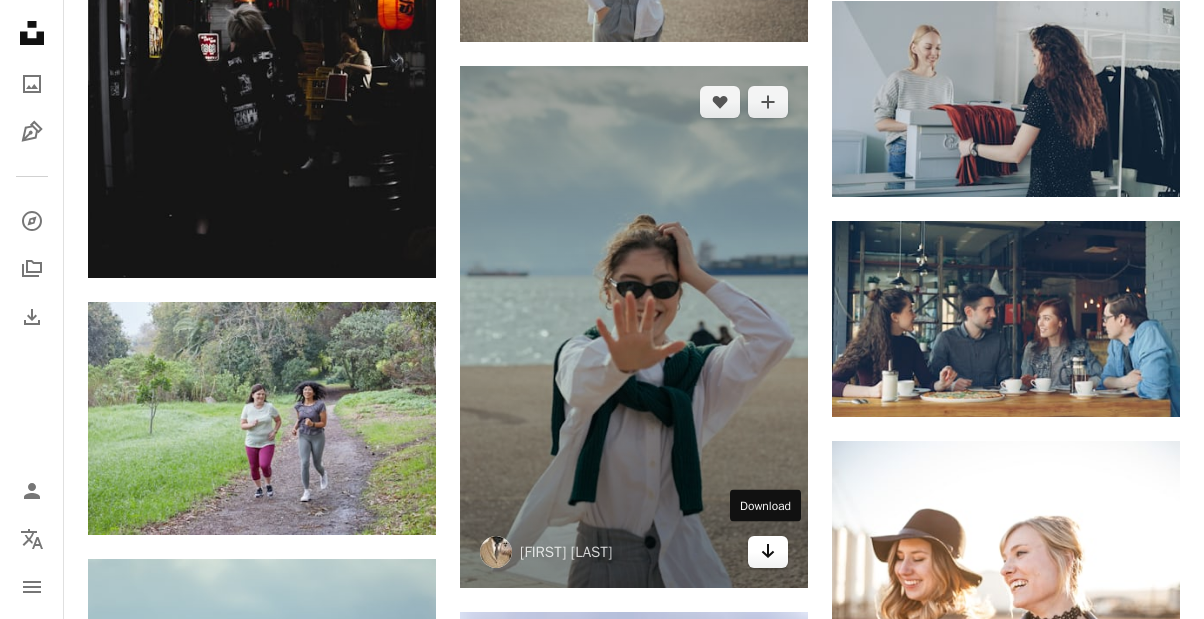 click 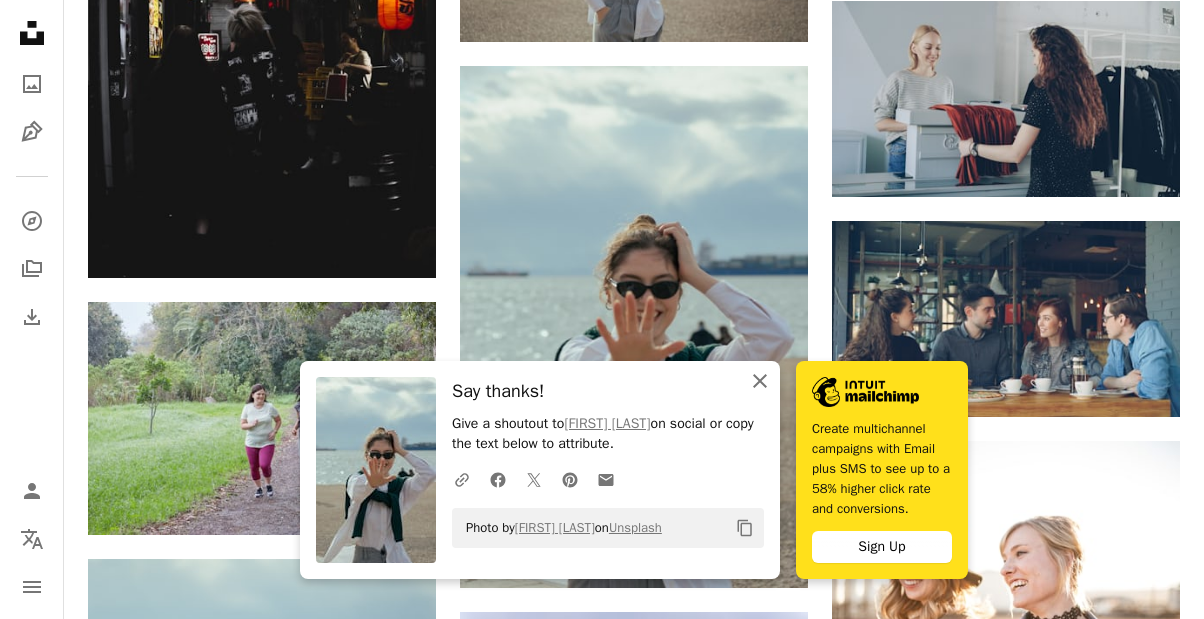 click 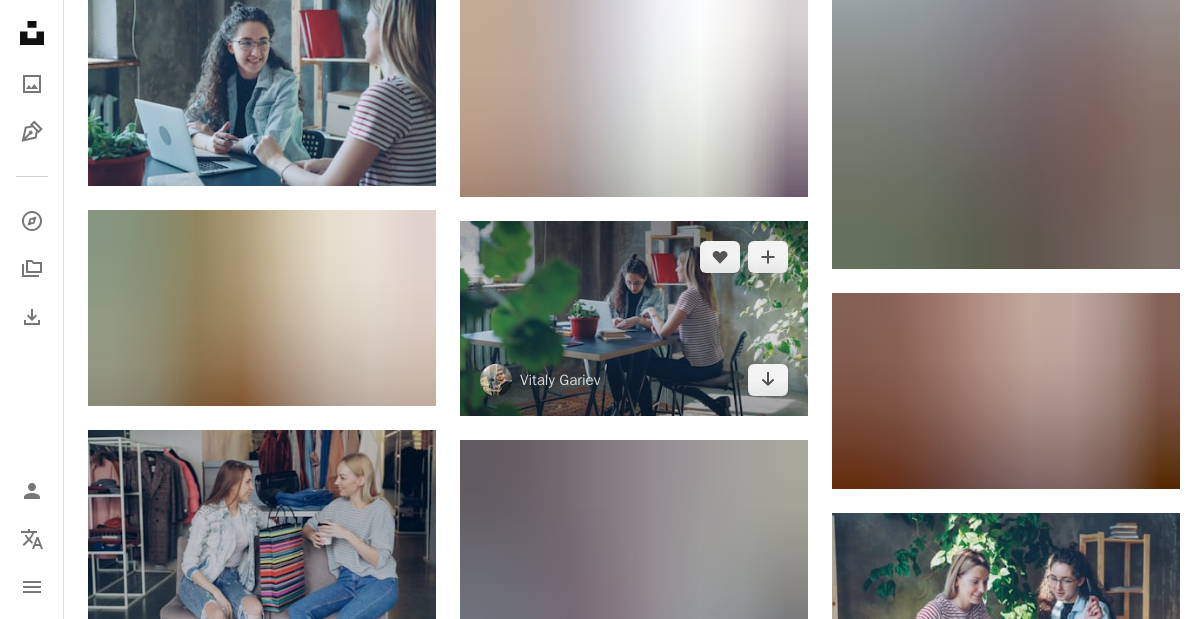 scroll, scrollTop: 24846, scrollLeft: 0, axis: vertical 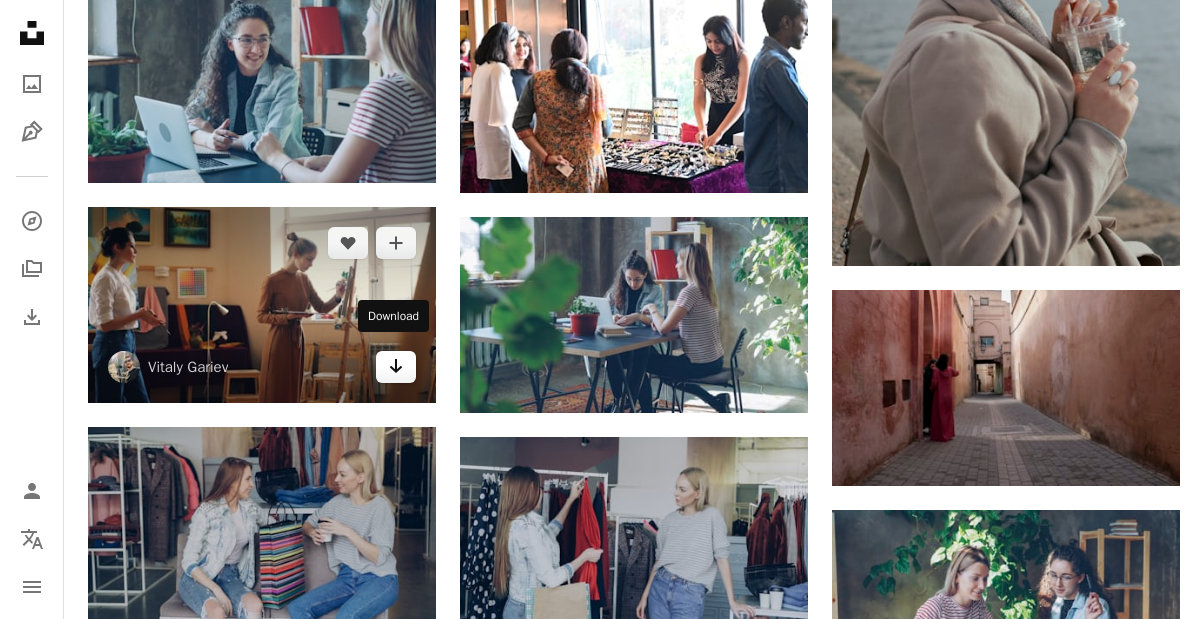 click on "Arrow pointing down" 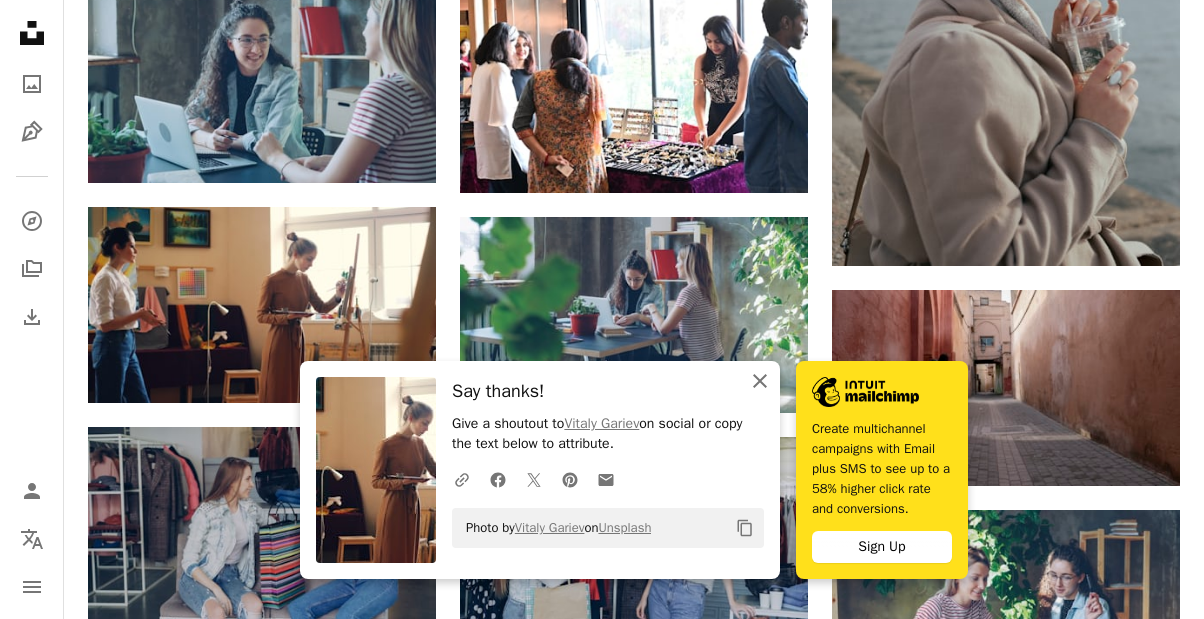 click on "An X shape" 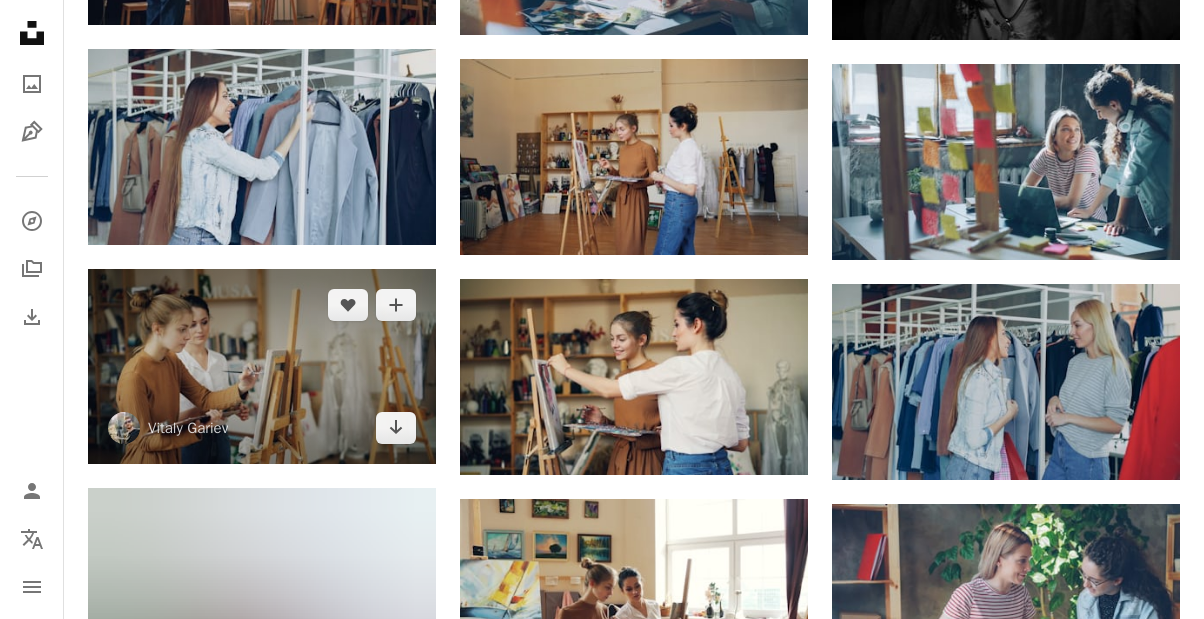 scroll, scrollTop: 26365, scrollLeft: 0, axis: vertical 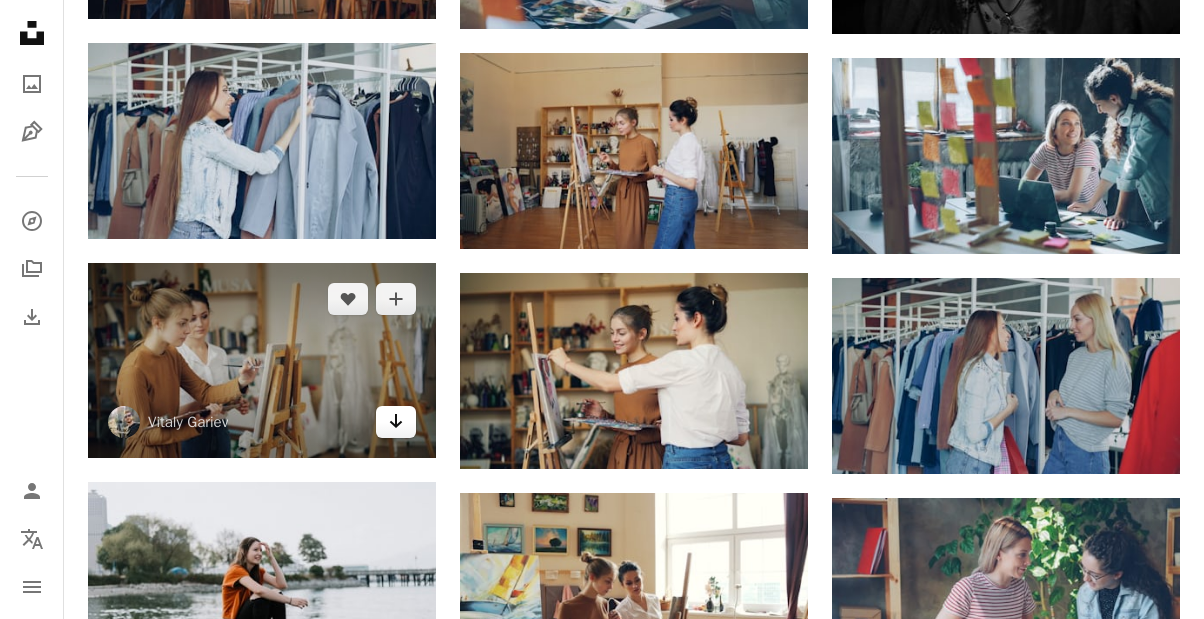 click 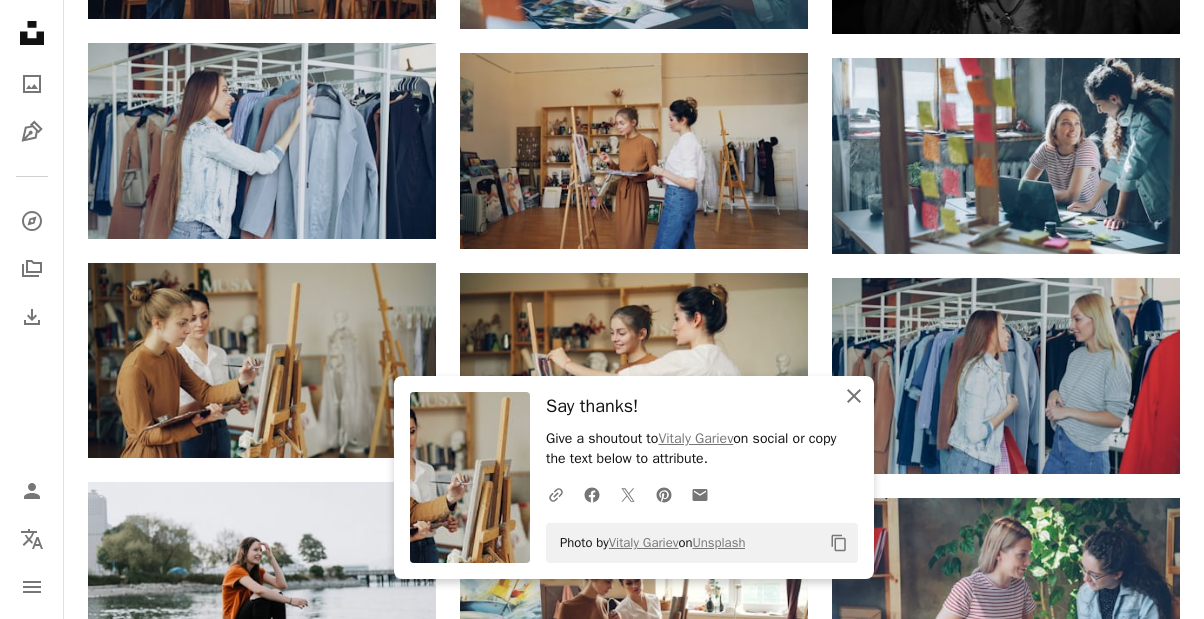 click on "An X shape" 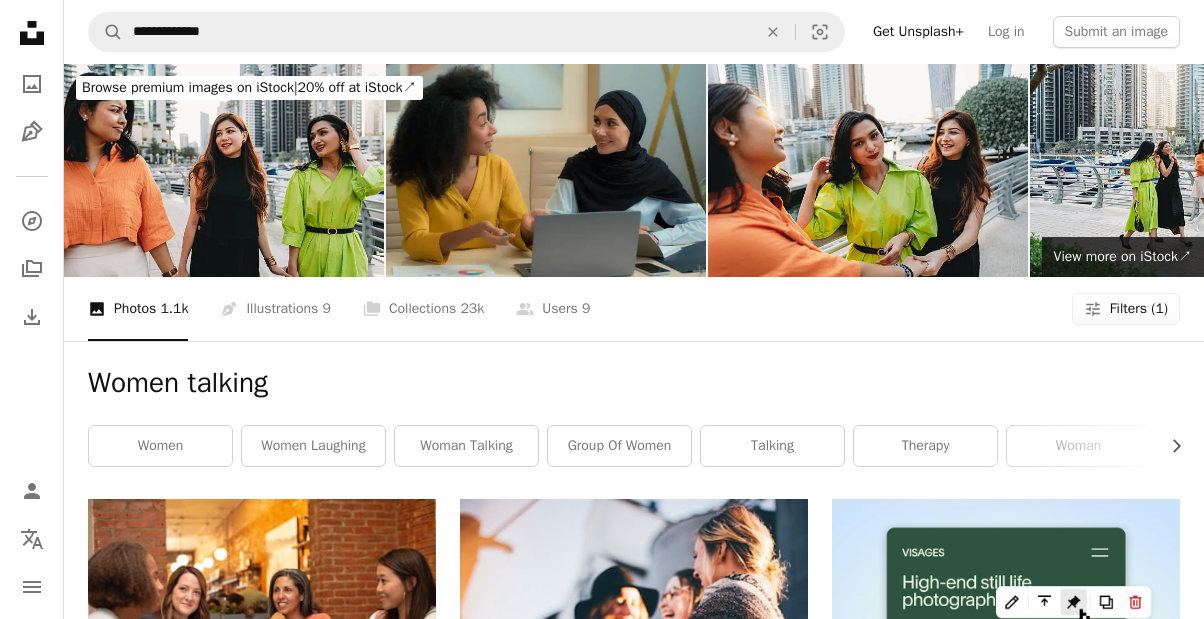 scroll, scrollTop: 0, scrollLeft: 0, axis: both 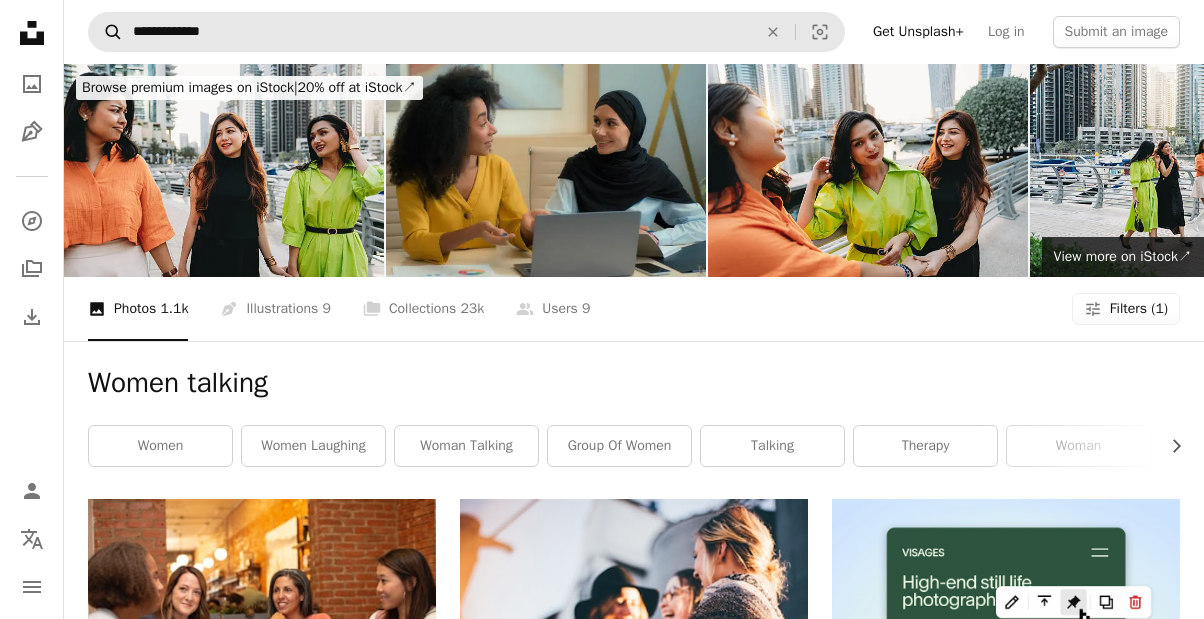 click on "A magnifying glass" 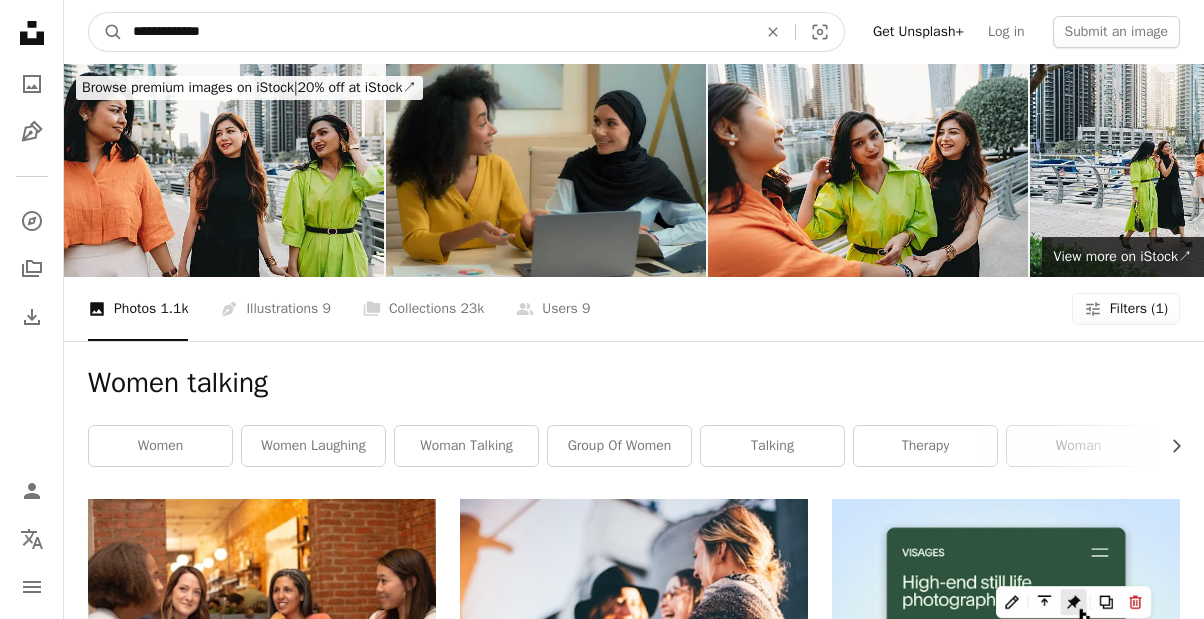 click on "**********" at bounding box center [437, 32] 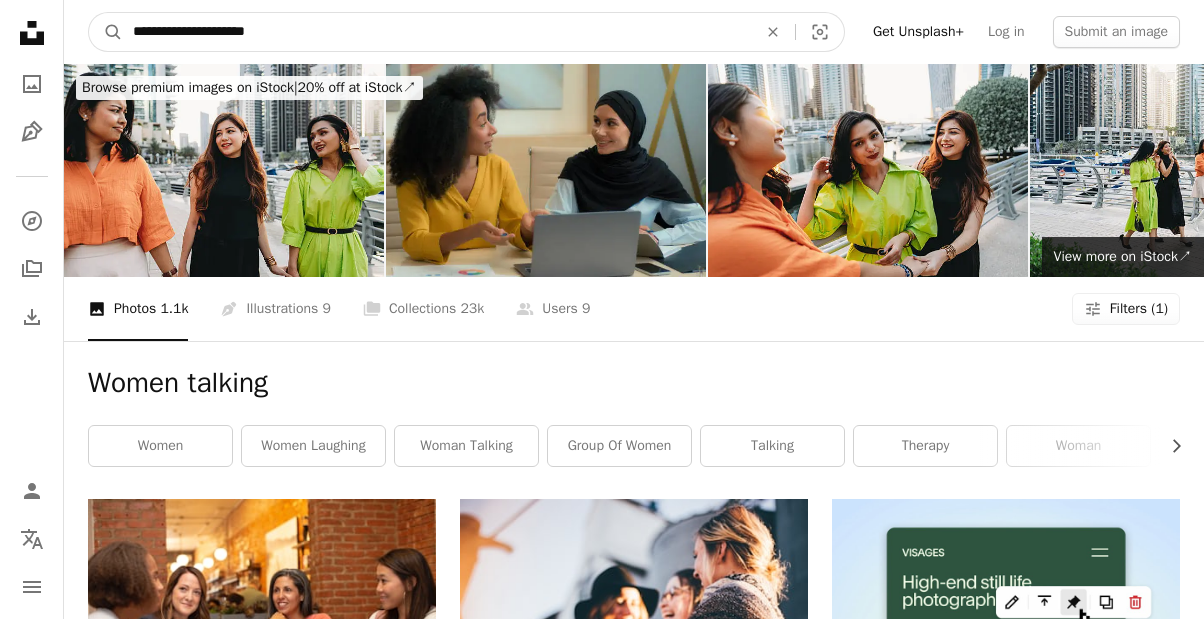 click on "**********" at bounding box center [437, 32] 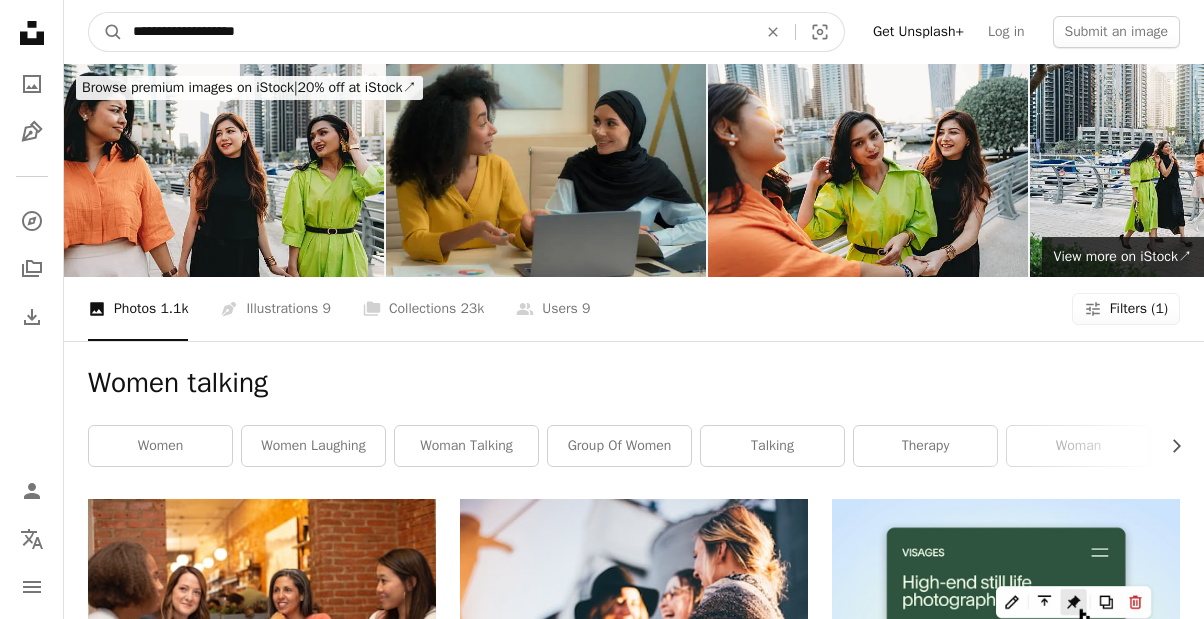 type on "**********" 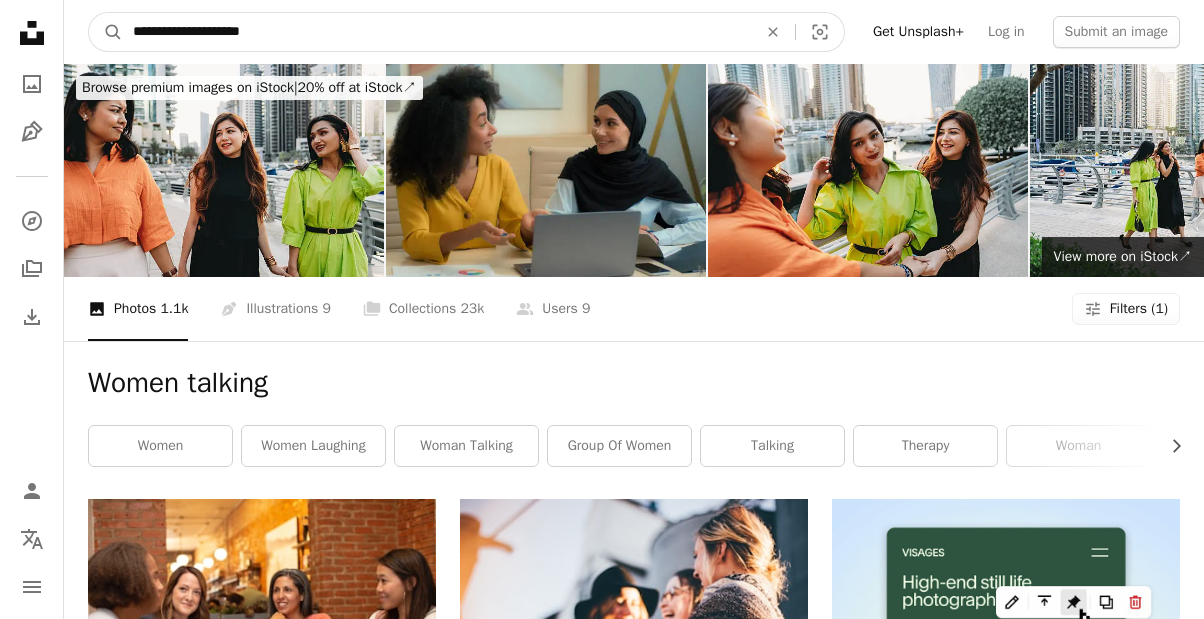 click on "A magnifying glass" at bounding box center (106, 32) 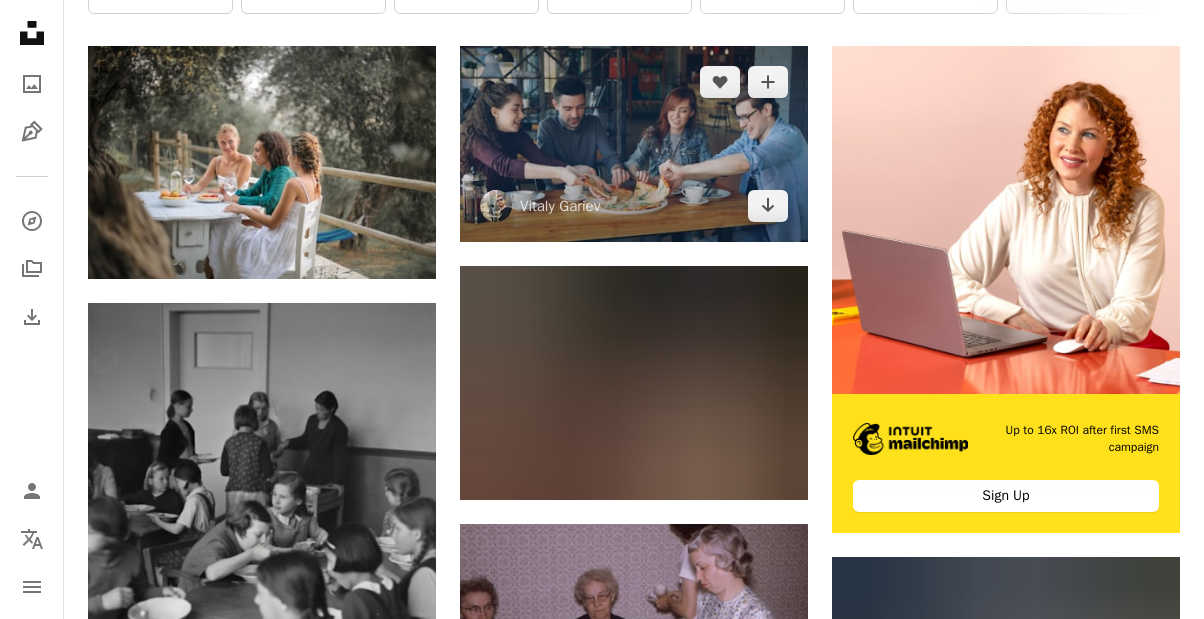 scroll, scrollTop: 455, scrollLeft: 0, axis: vertical 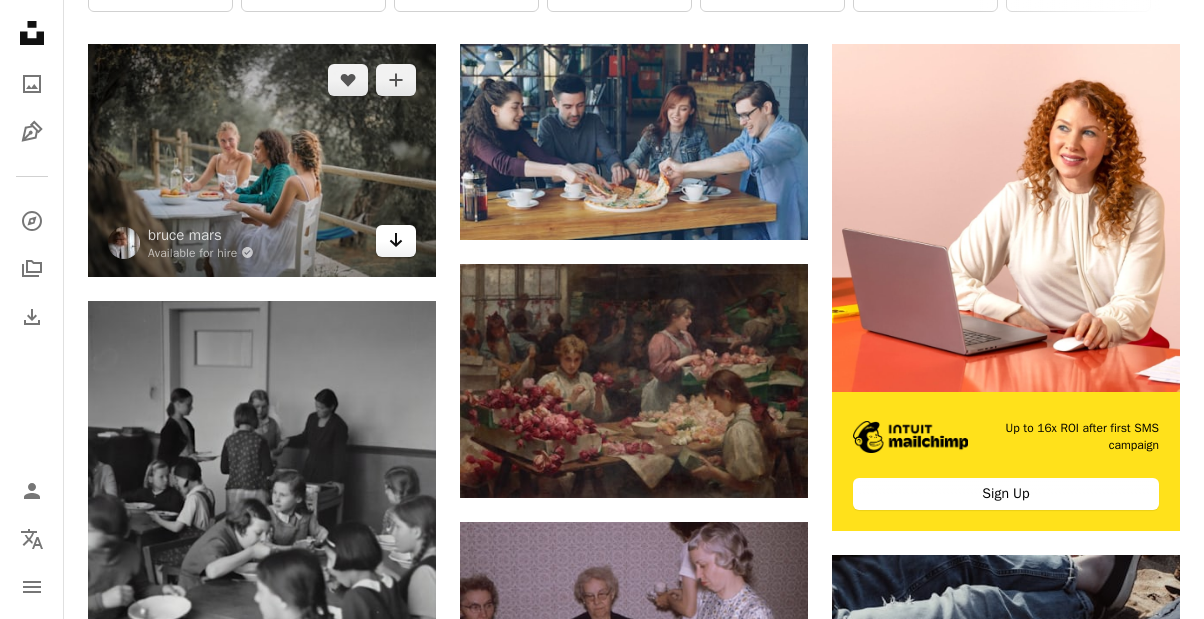 click on "Arrow pointing down" 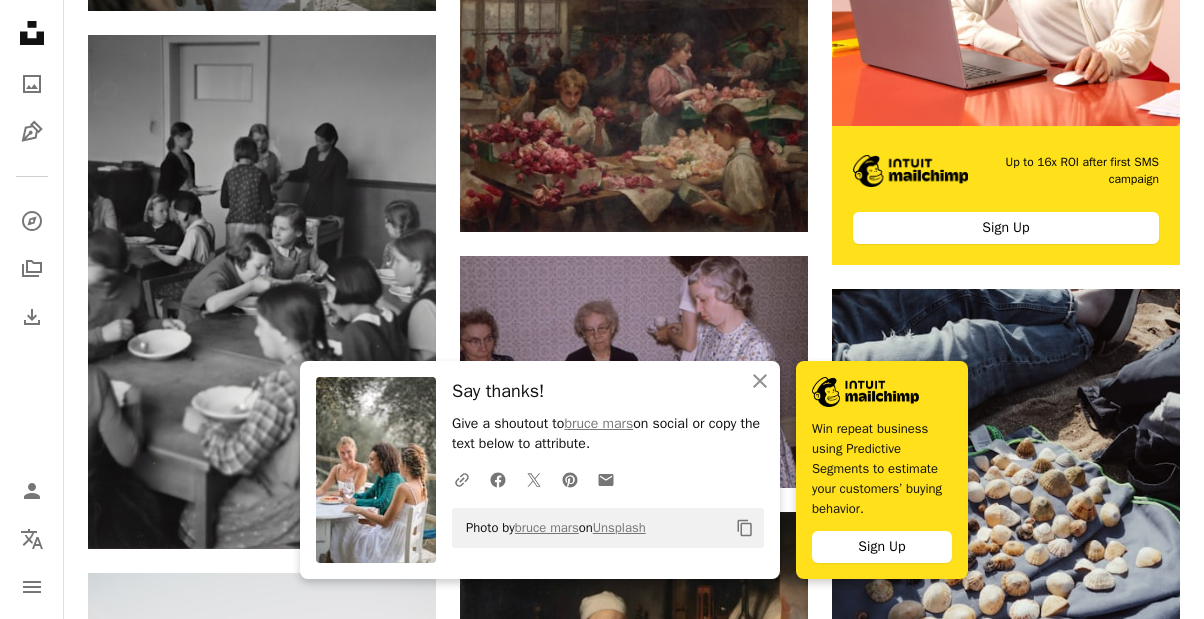 scroll, scrollTop: 723, scrollLeft: 0, axis: vertical 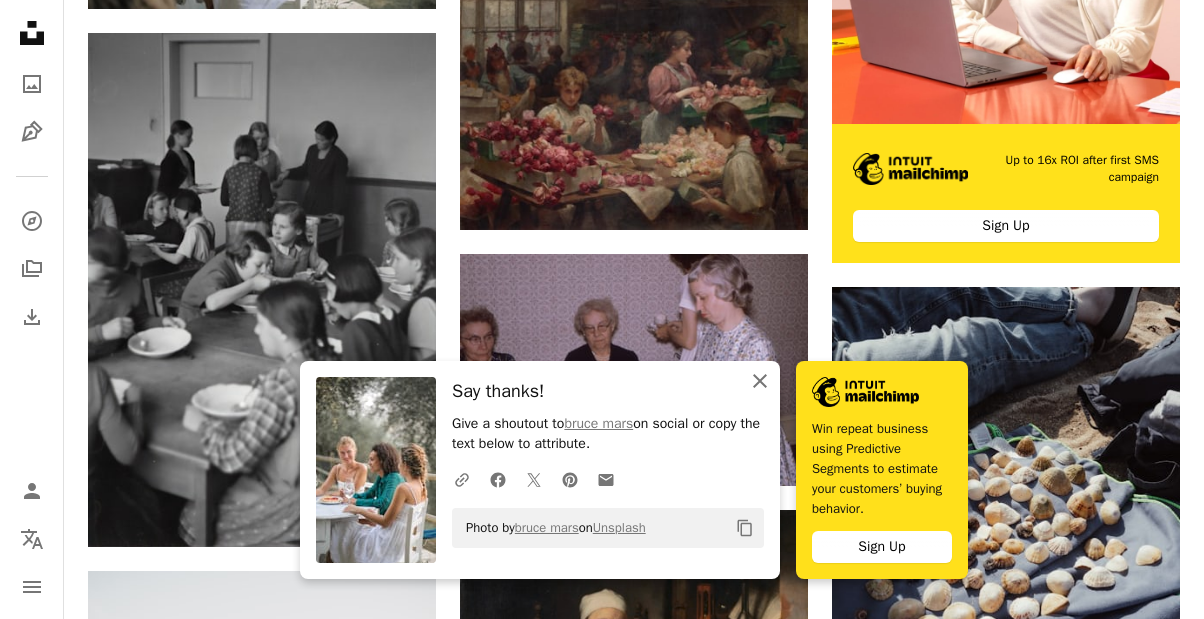 click on "An X shape" 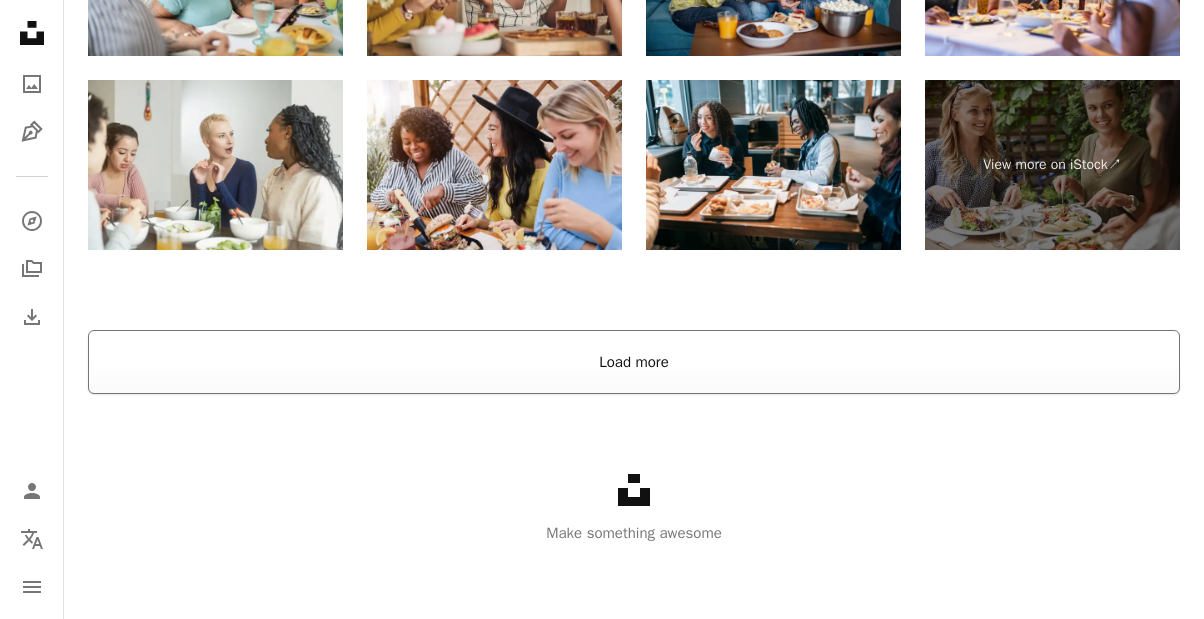 click on "Load more" at bounding box center (634, 362) 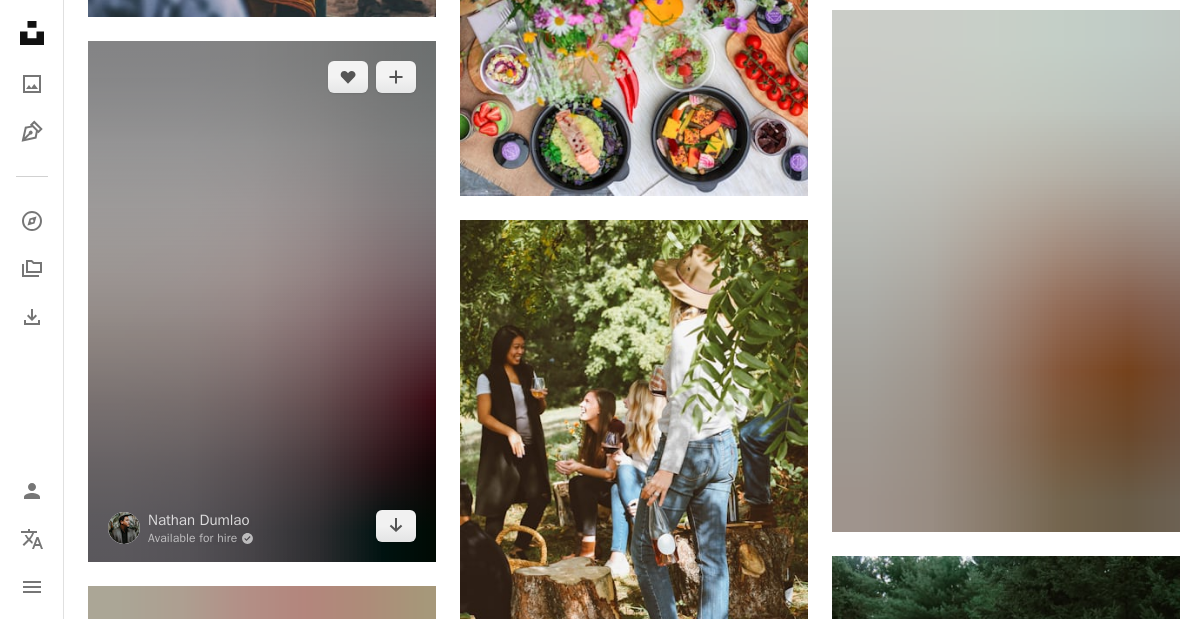 scroll, scrollTop: 22010, scrollLeft: 0, axis: vertical 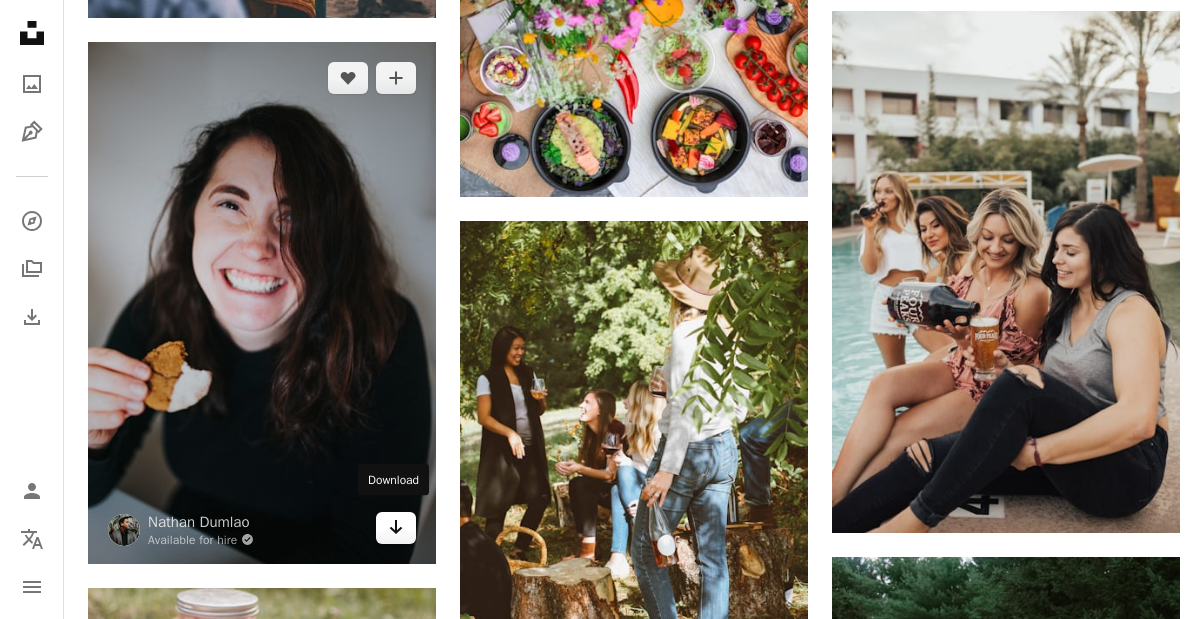 click 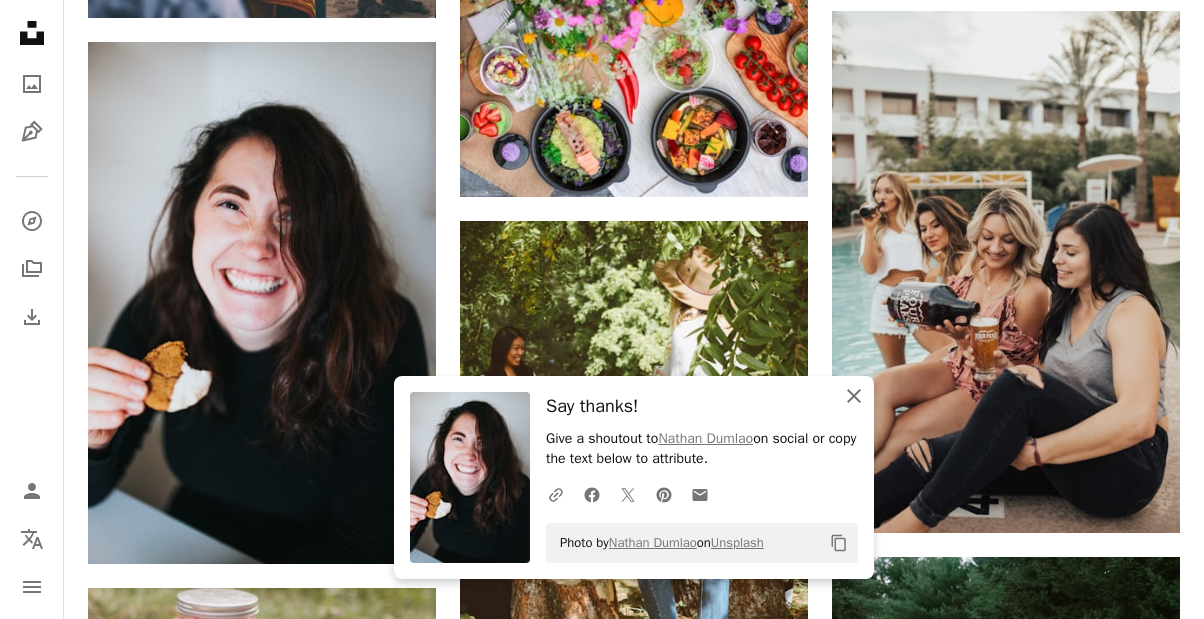 click on "An X shape" 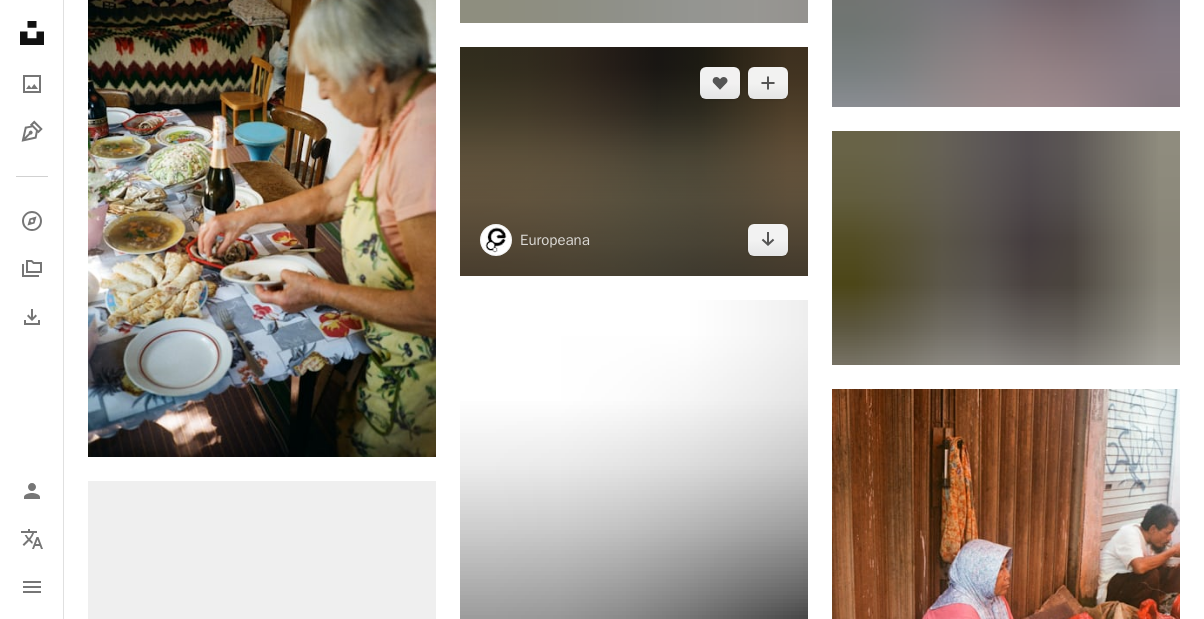 scroll, scrollTop: 32485, scrollLeft: 0, axis: vertical 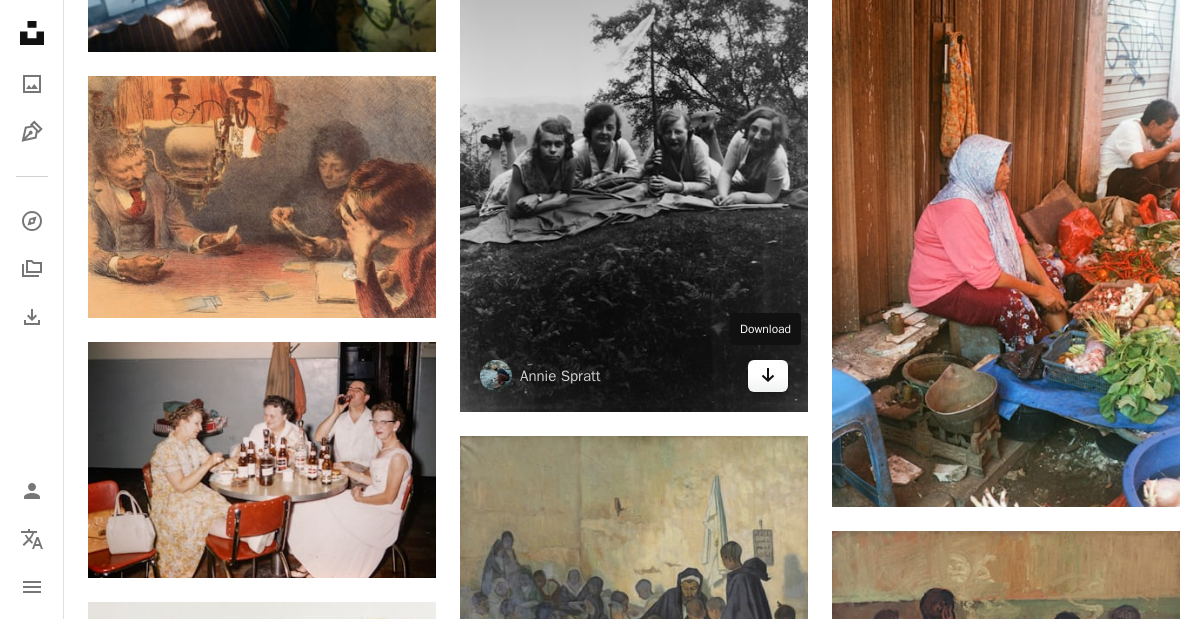 click on "Arrow pointing down" 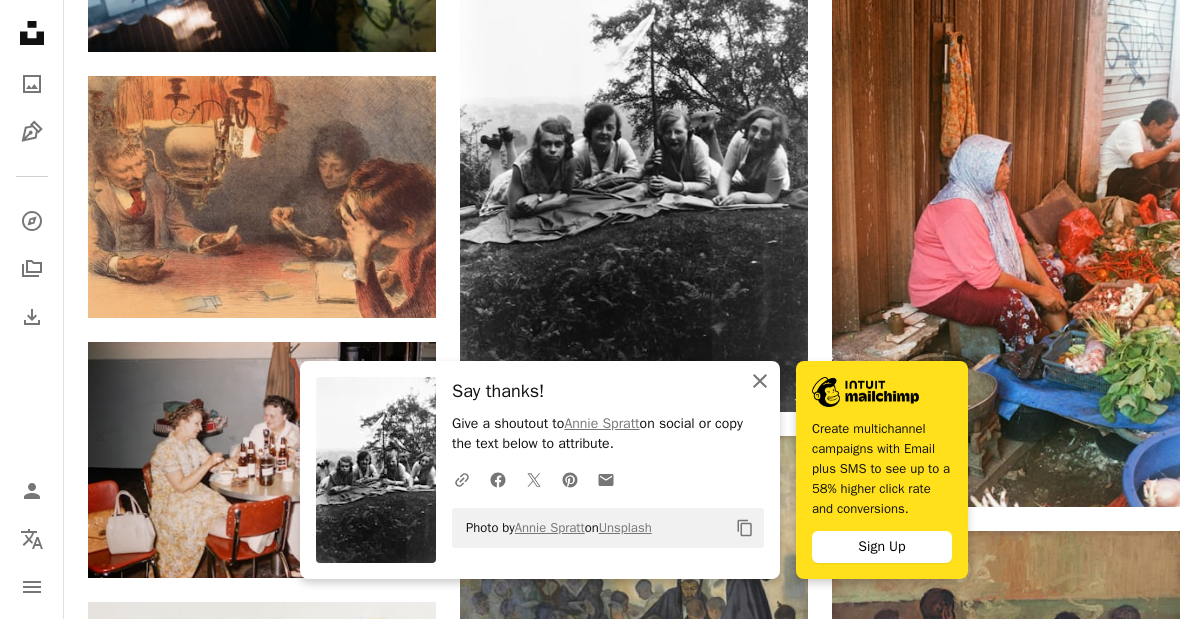 click 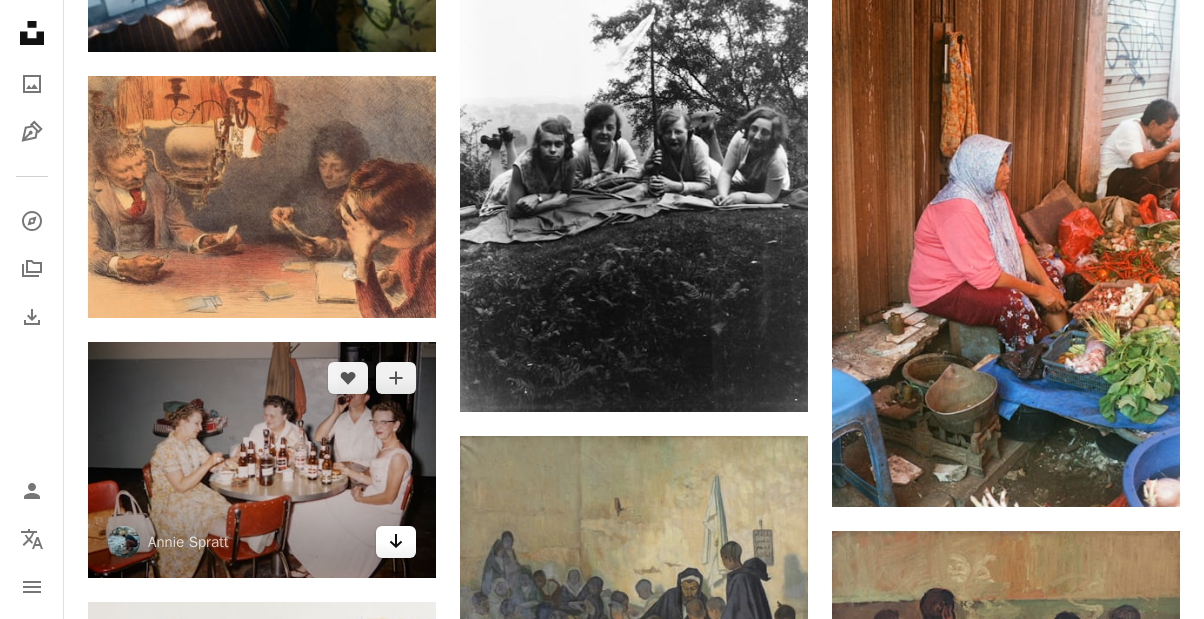 click on "Arrow pointing down" at bounding box center (396, 542) 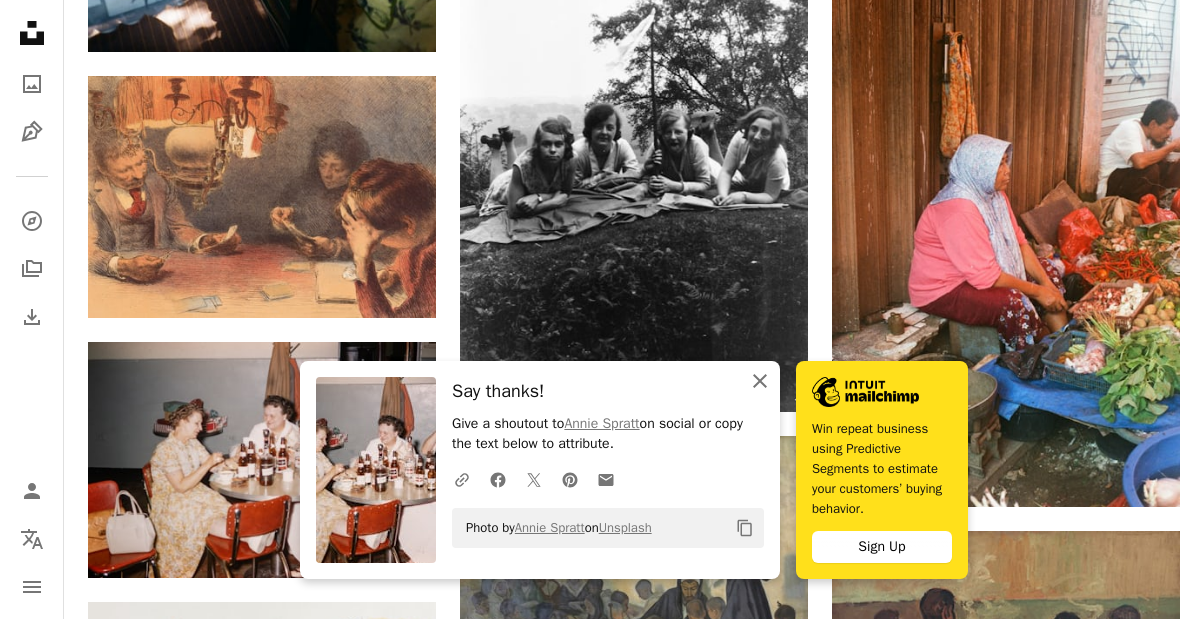 click on "An X shape" 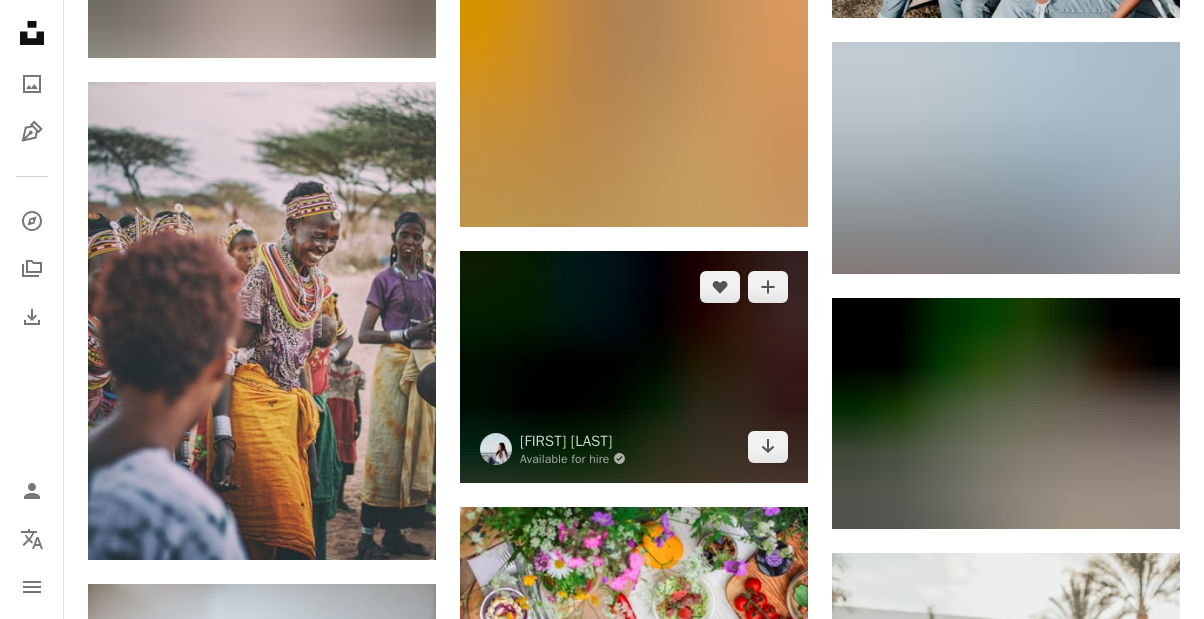scroll, scrollTop: 21461, scrollLeft: 0, axis: vertical 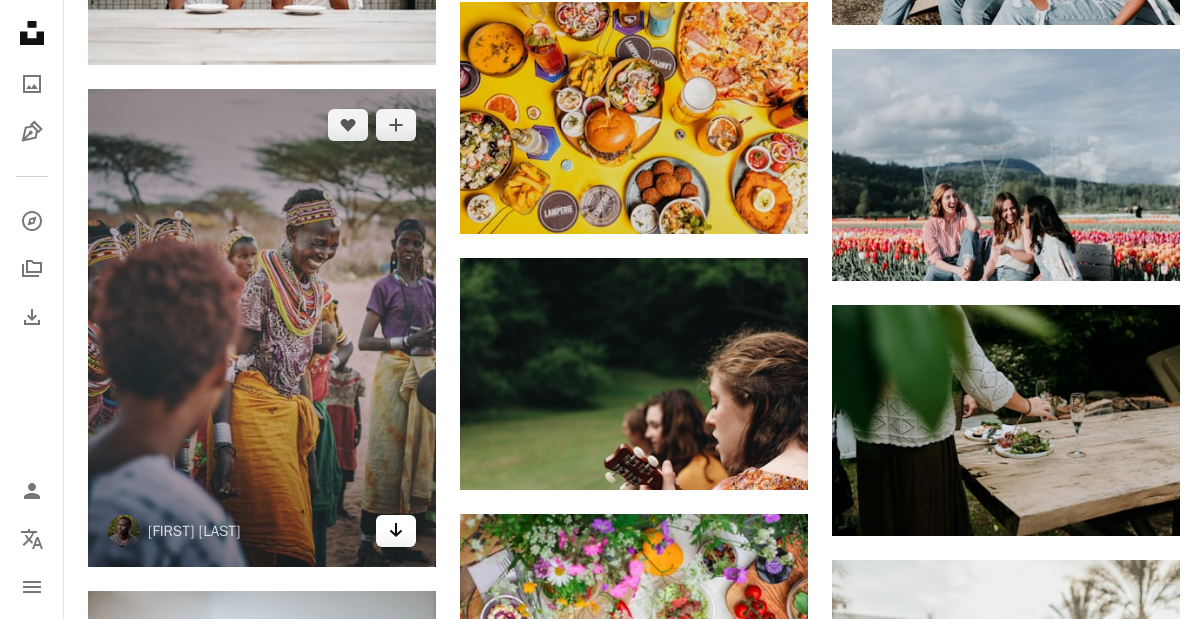click 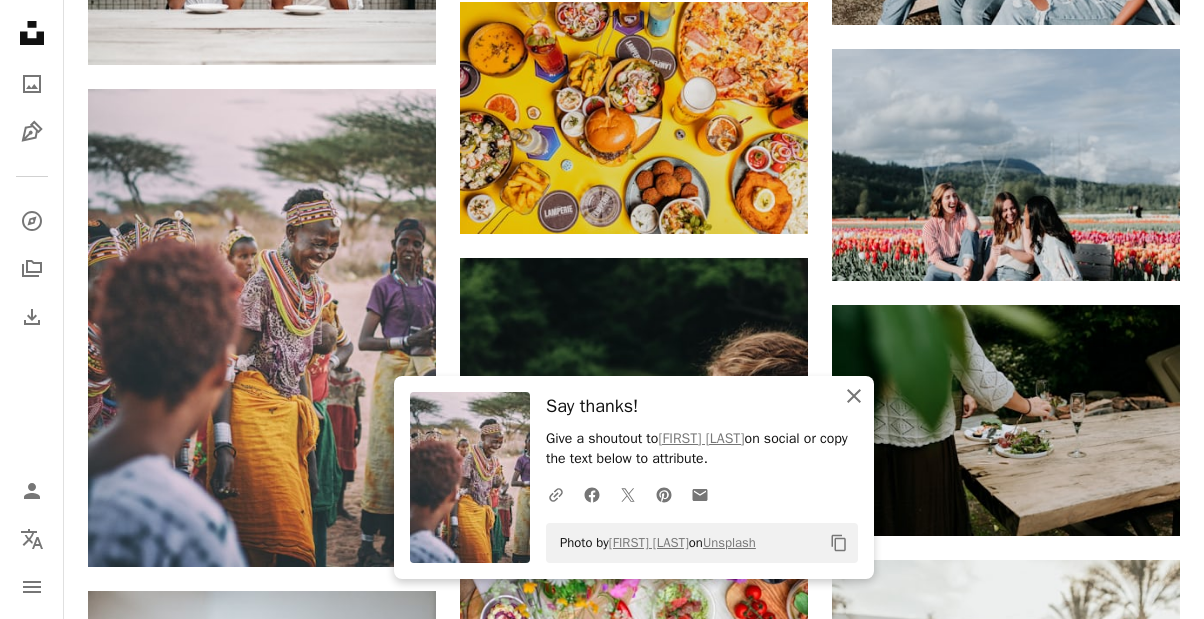 click on "An X shape" 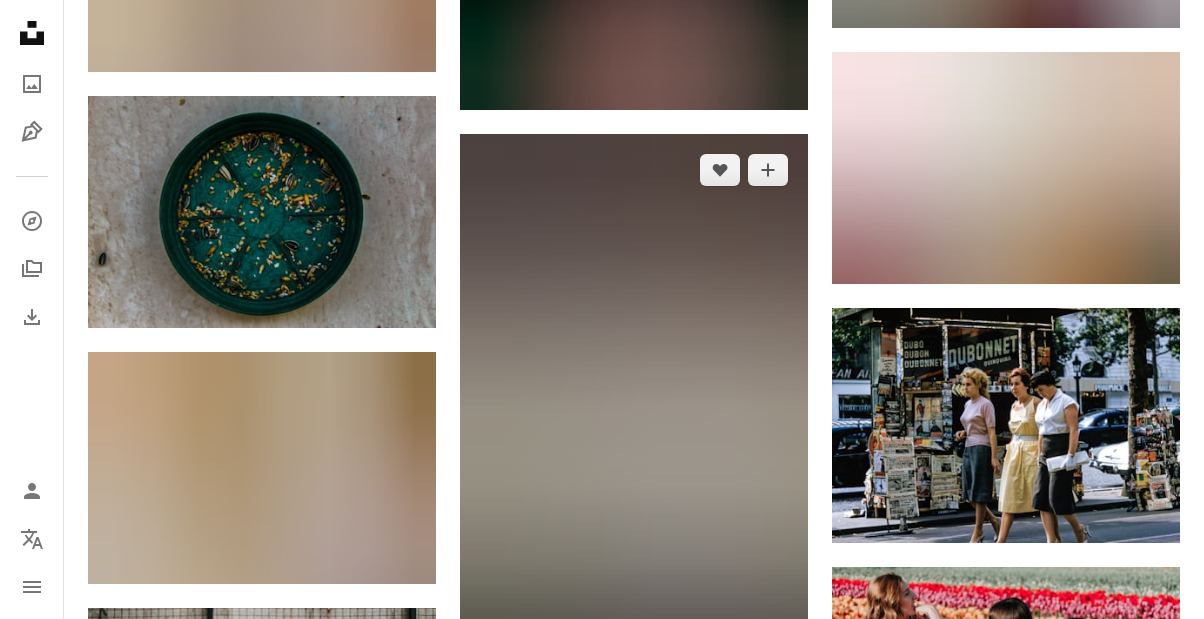 scroll, scrollTop: 20683, scrollLeft: 0, axis: vertical 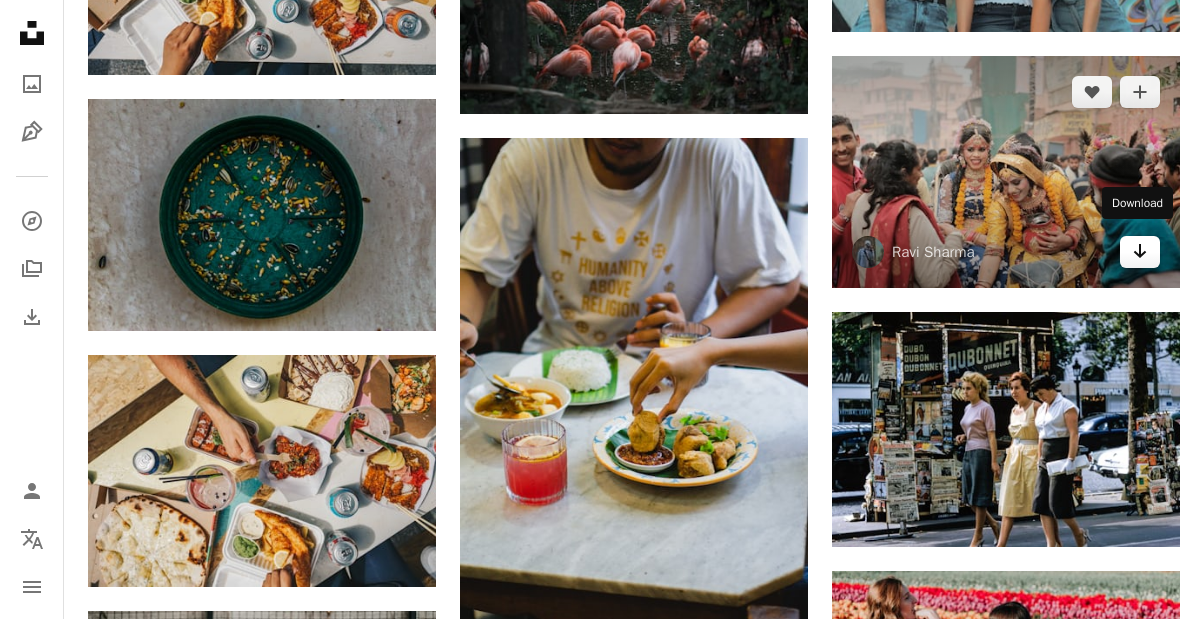 click on "Arrow pointing down" 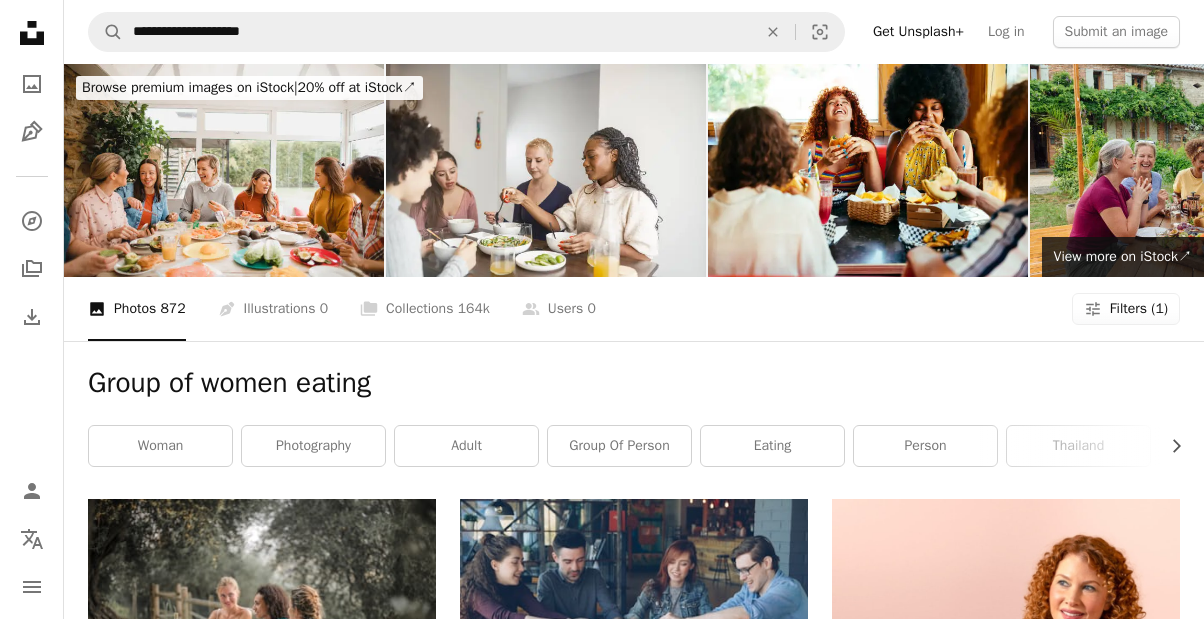 scroll, scrollTop: 0, scrollLeft: 0, axis: both 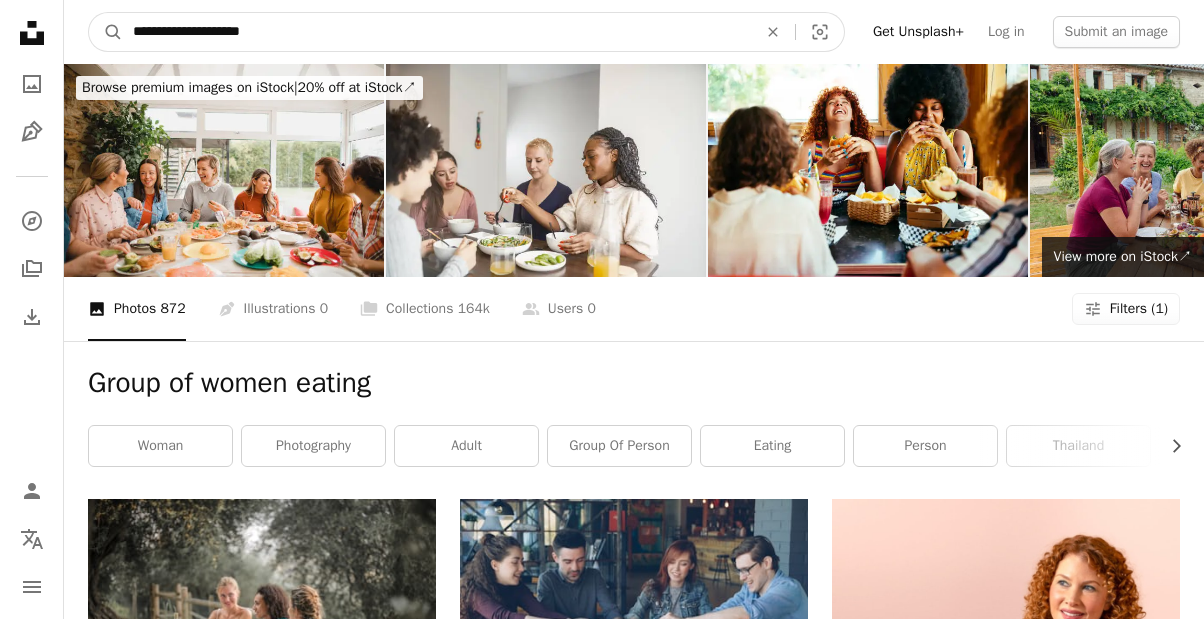 click on "**********" at bounding box center (437, 32) 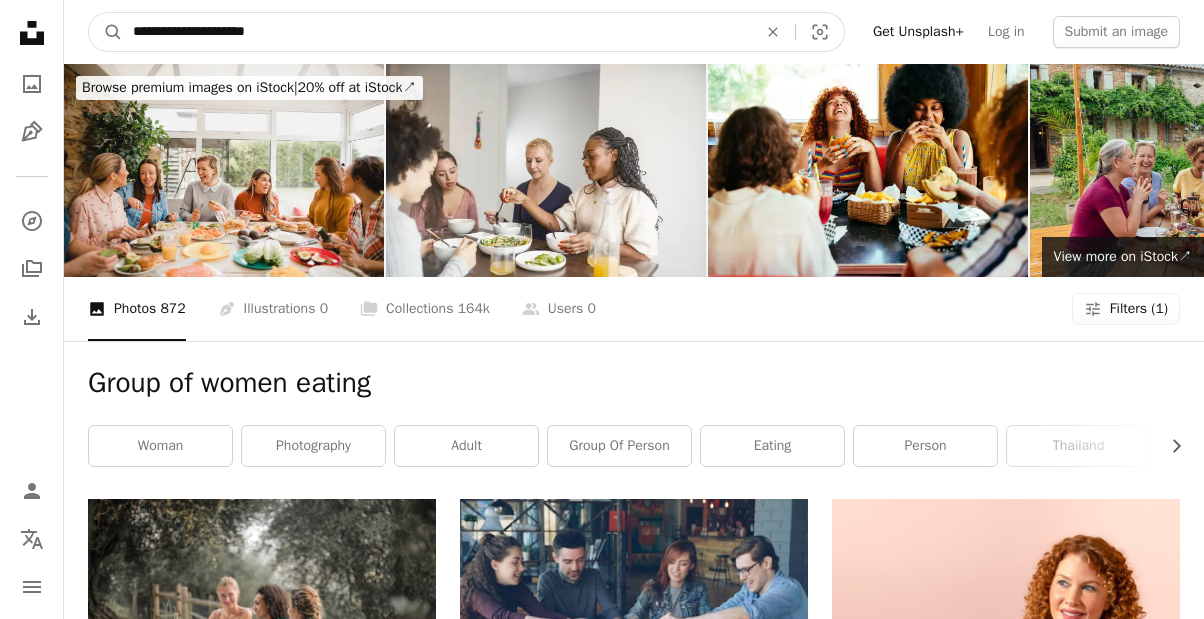 type on "**********" 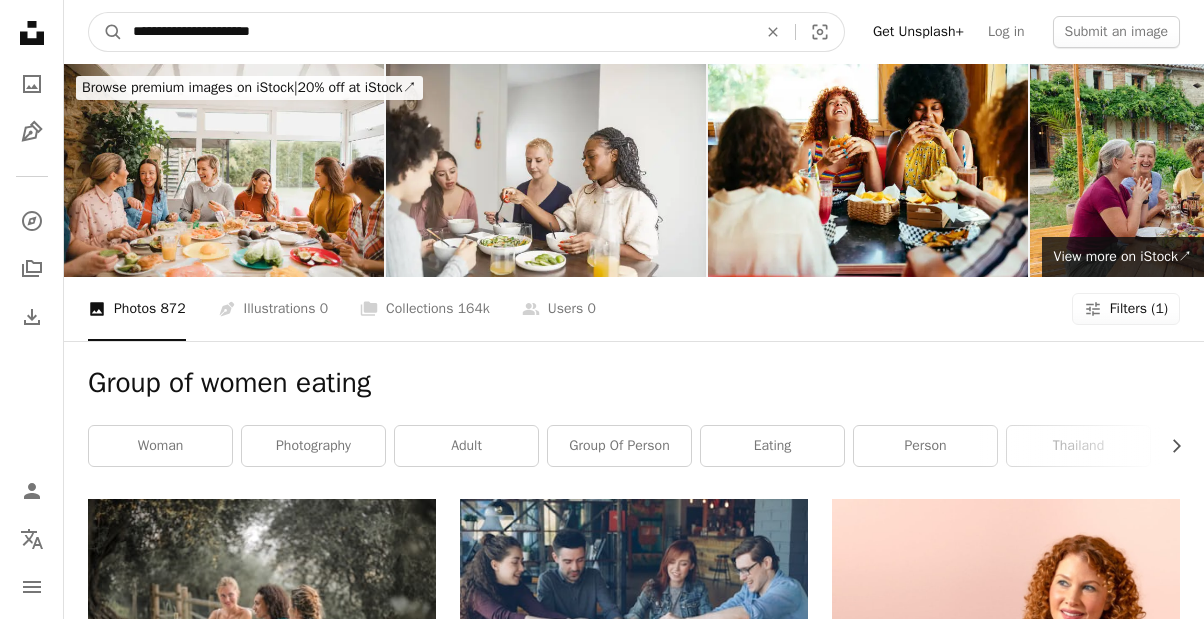 click on "A magnifying glass" at bounding box center [106, 32] 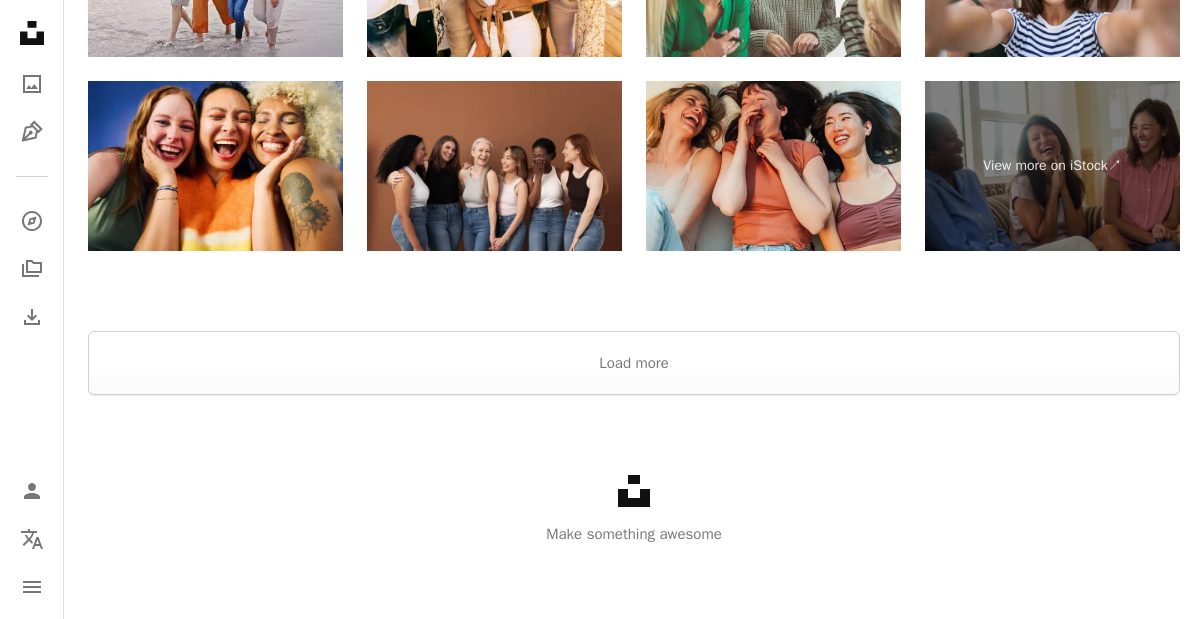 click on "Load more" at bounding box center (634, 363) 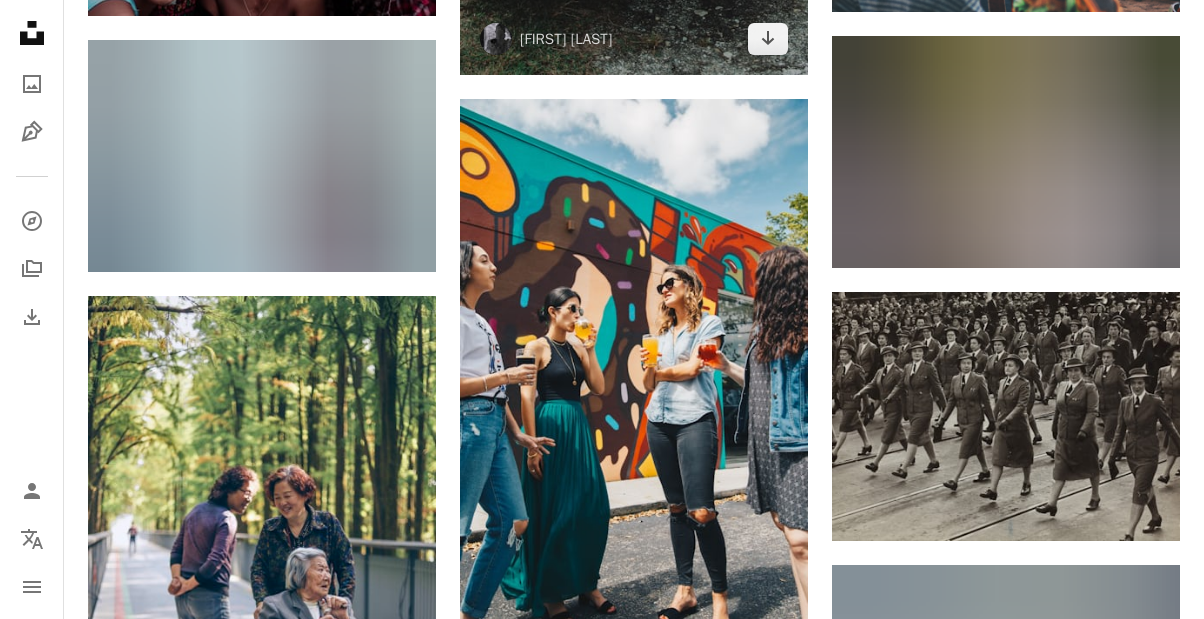 scroll, scrollTop: 20603, scrollLeft: 0, axis: vertical 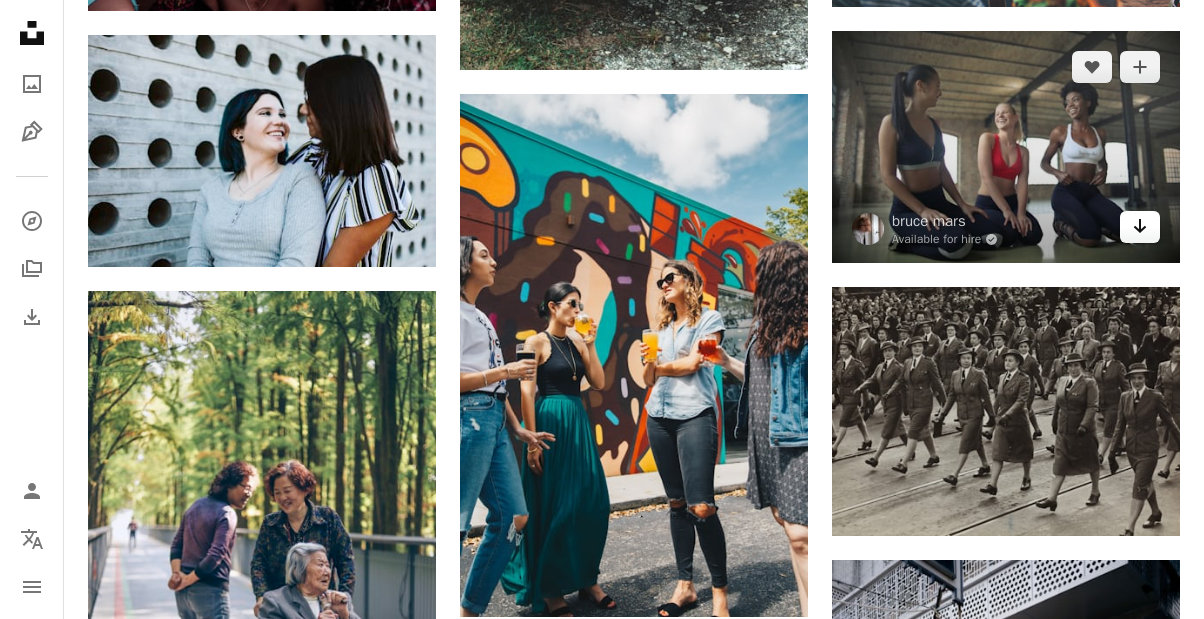 click on "Arrow pointing down" 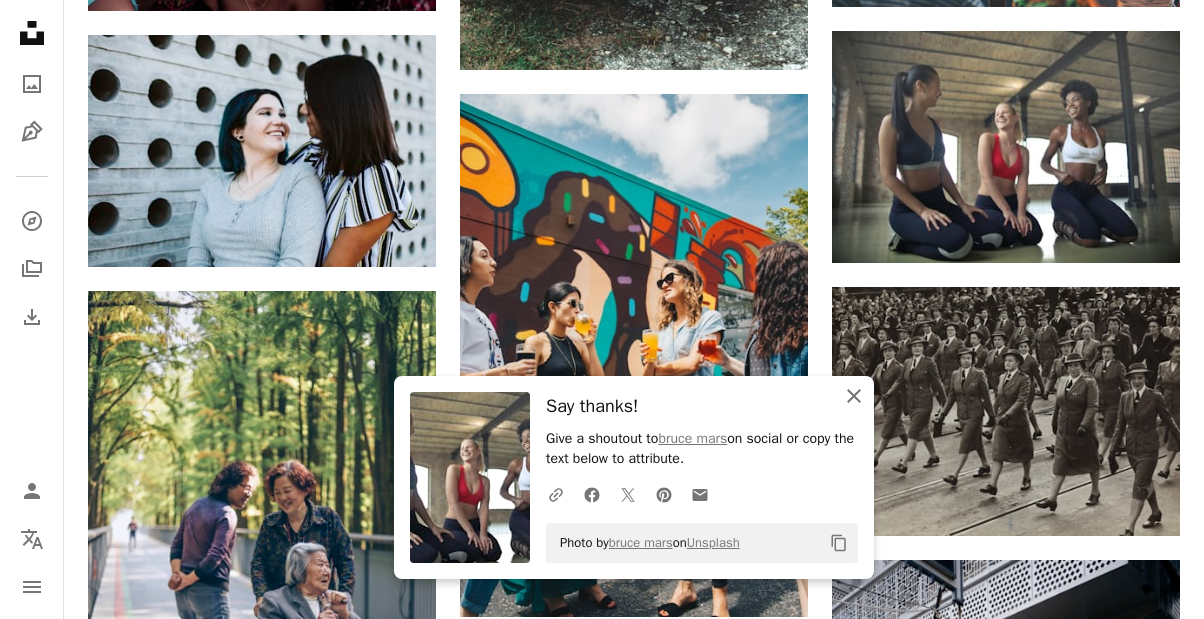 click 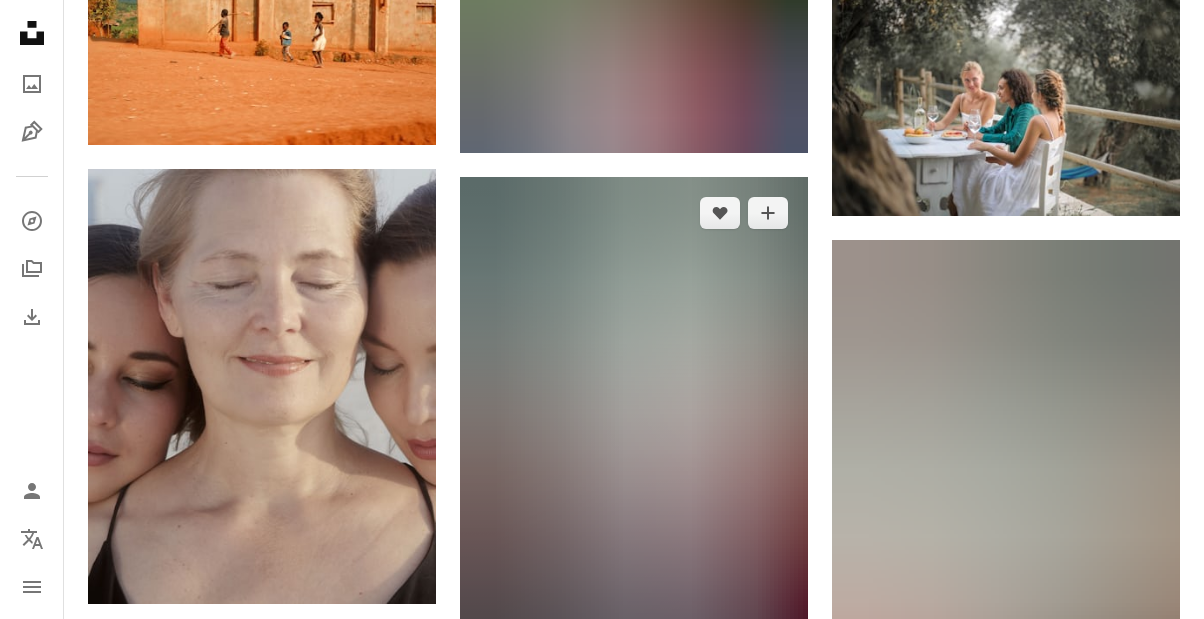 scroll, scrollTop: 29759, scrollLeft: 0, axis: vertical 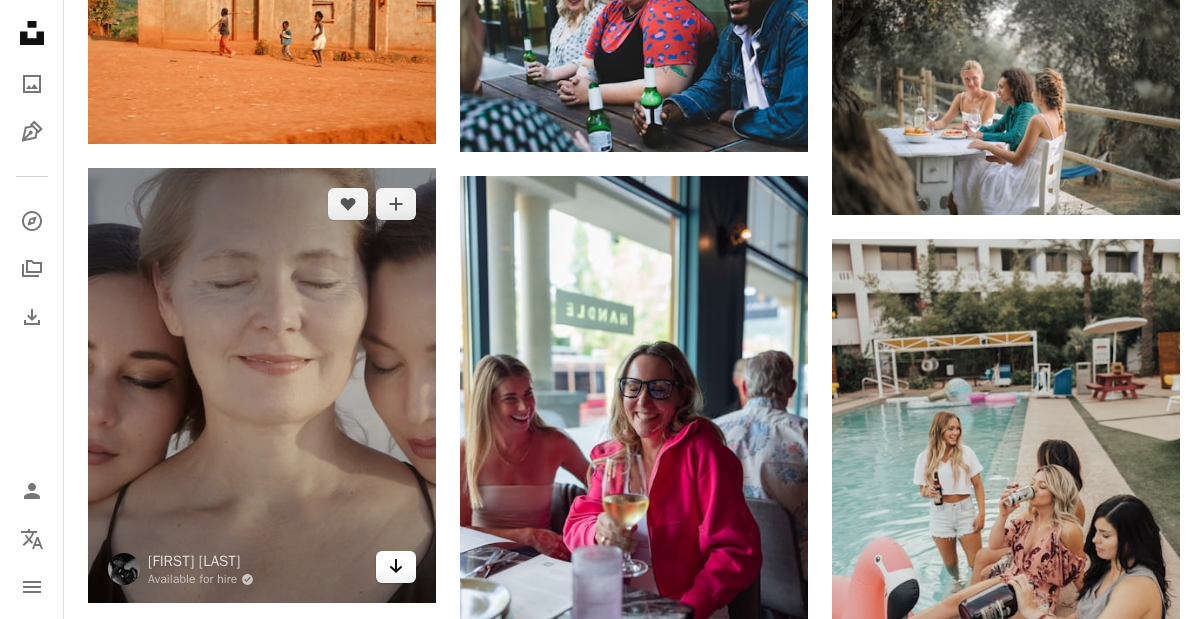 click 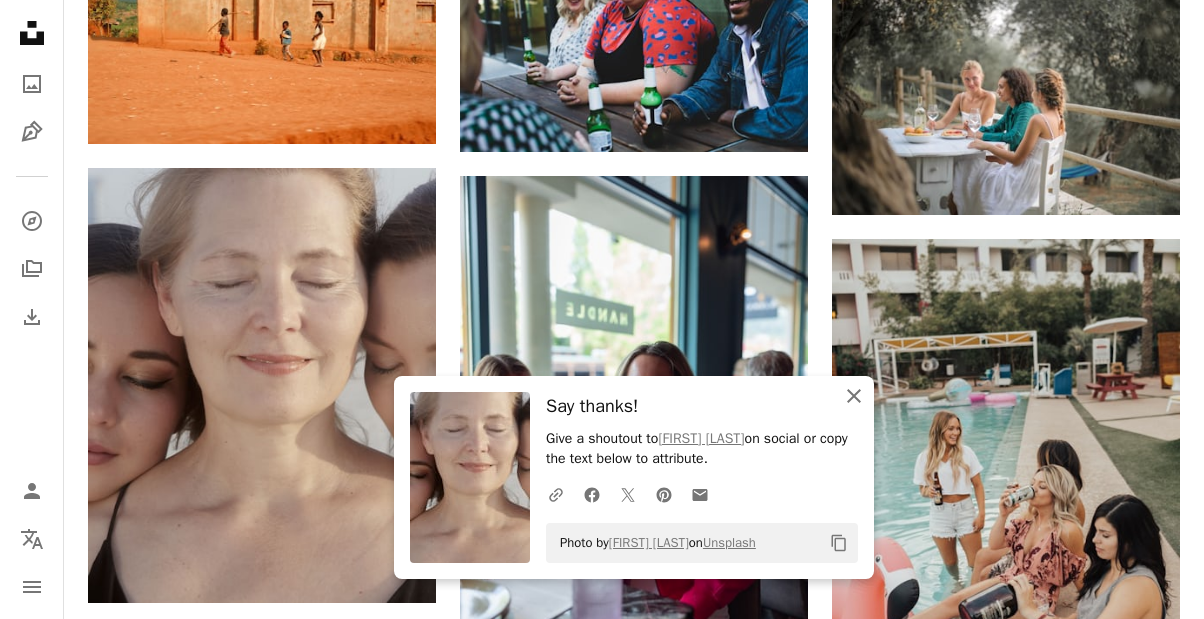 click 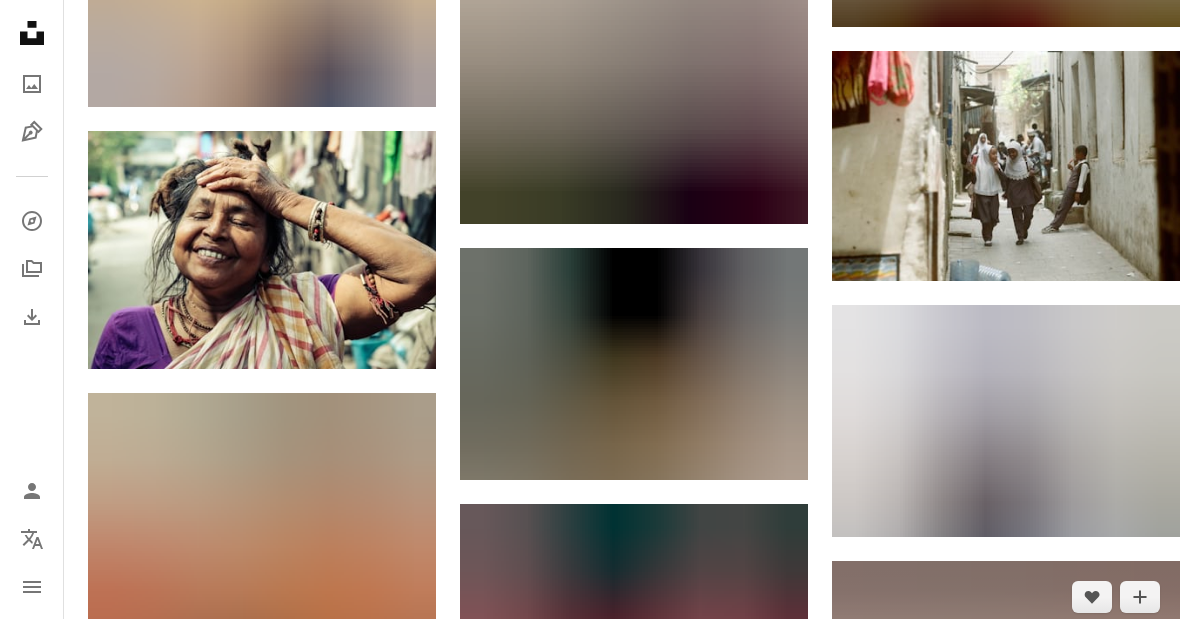 scroll, scrollTop: 39333, scrollLeft: 0, axis: vertical 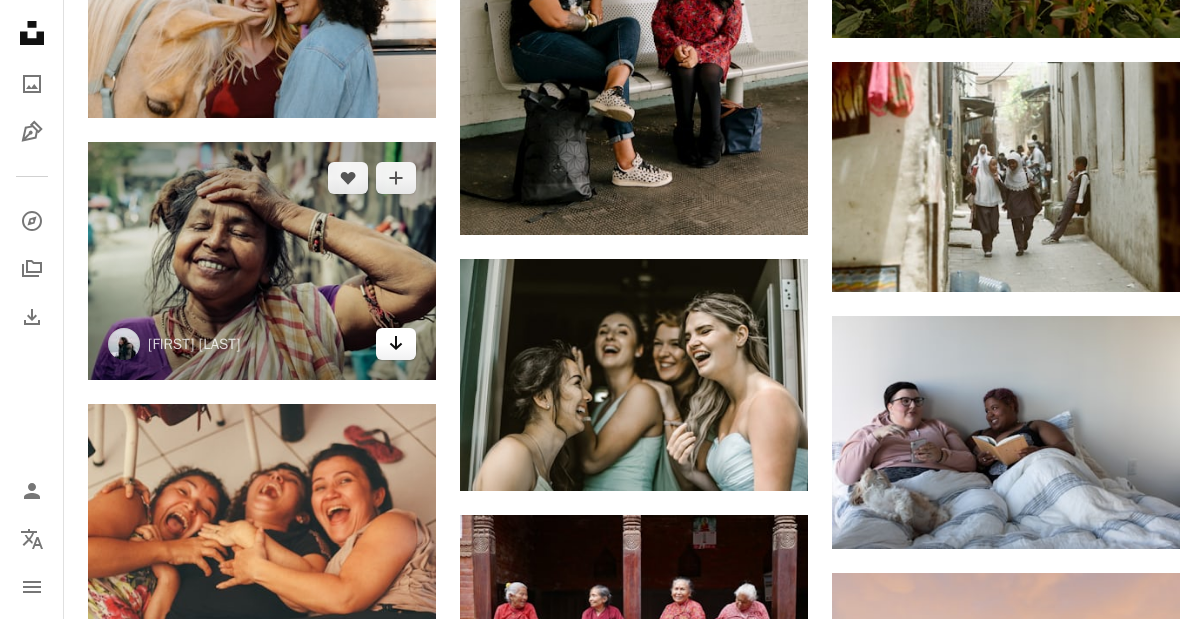 click on "Arrow pointing down" 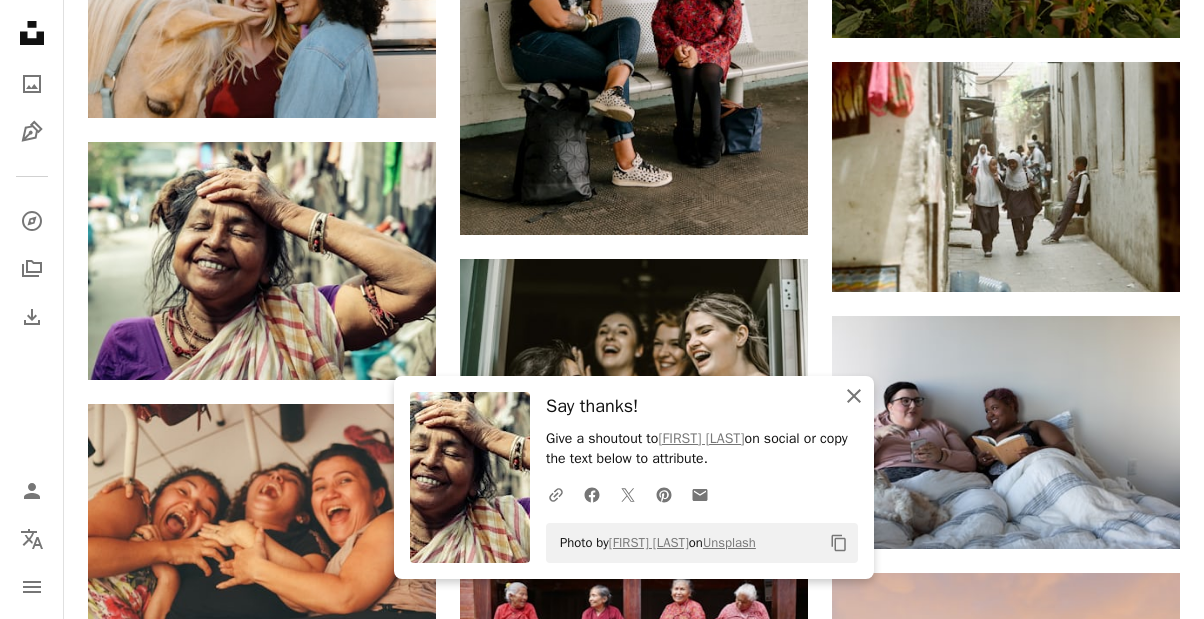 click on "An X shape" 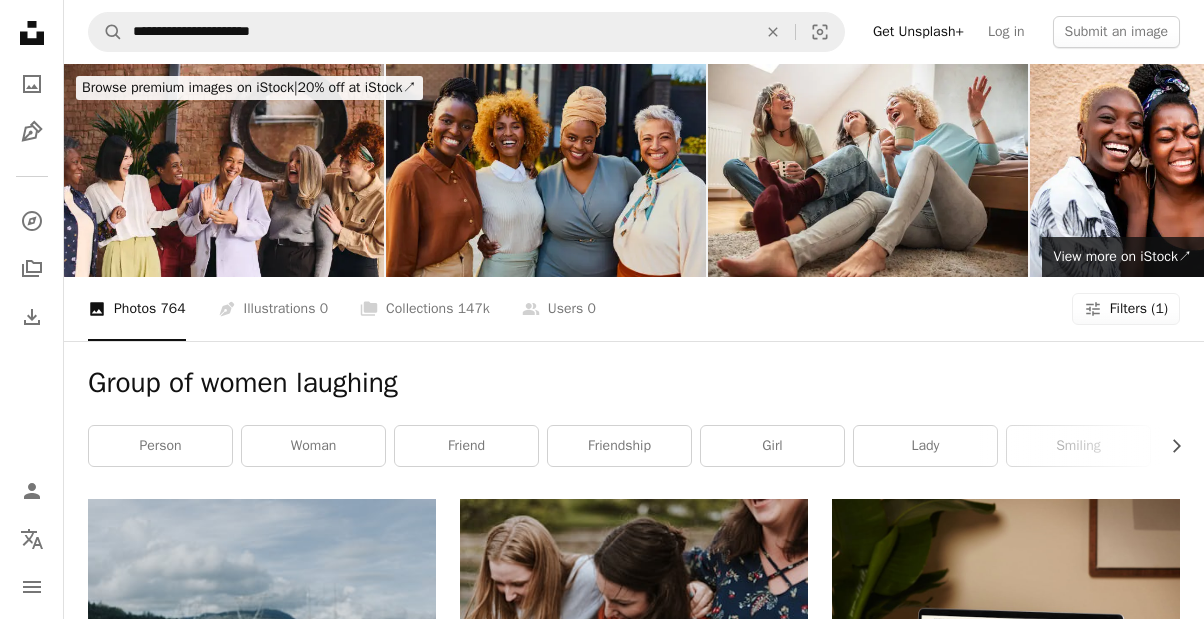 scroll, scrollTop: 0, scrollLeft: 0, axis: both 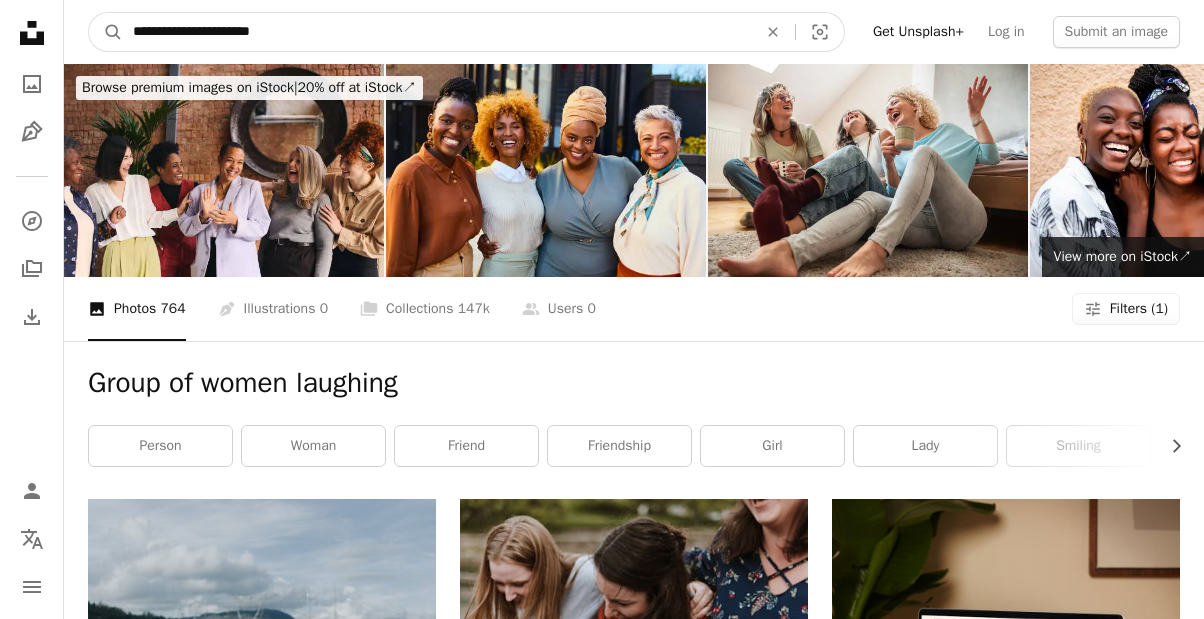 click on "**********" at bounding box center [437, 32] 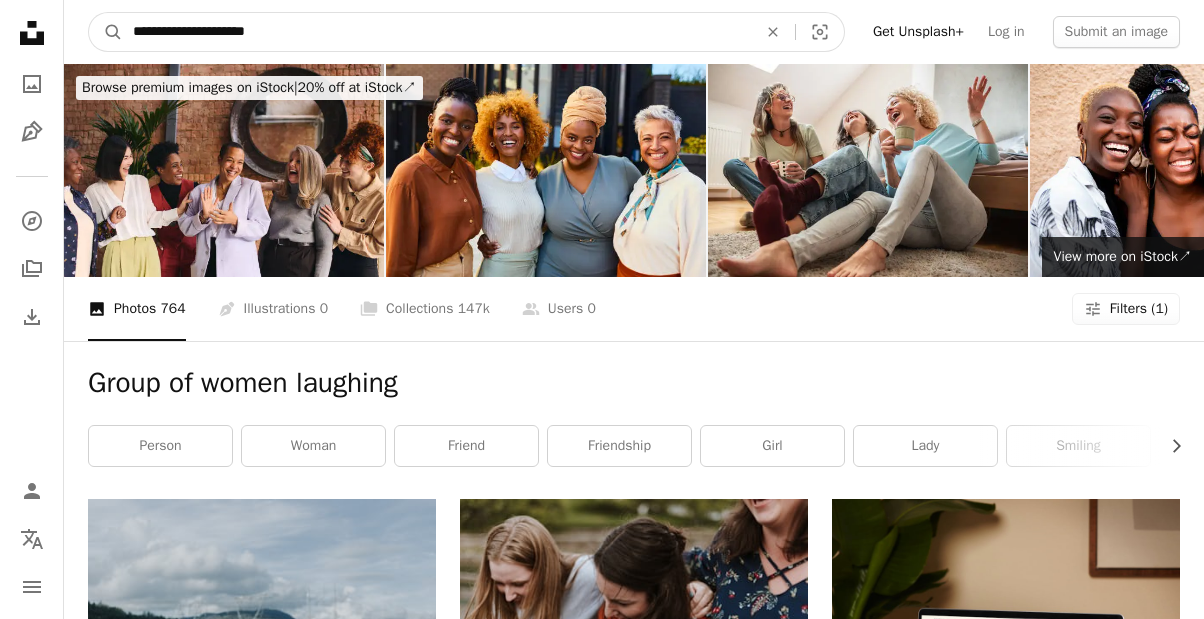 type on "**********" 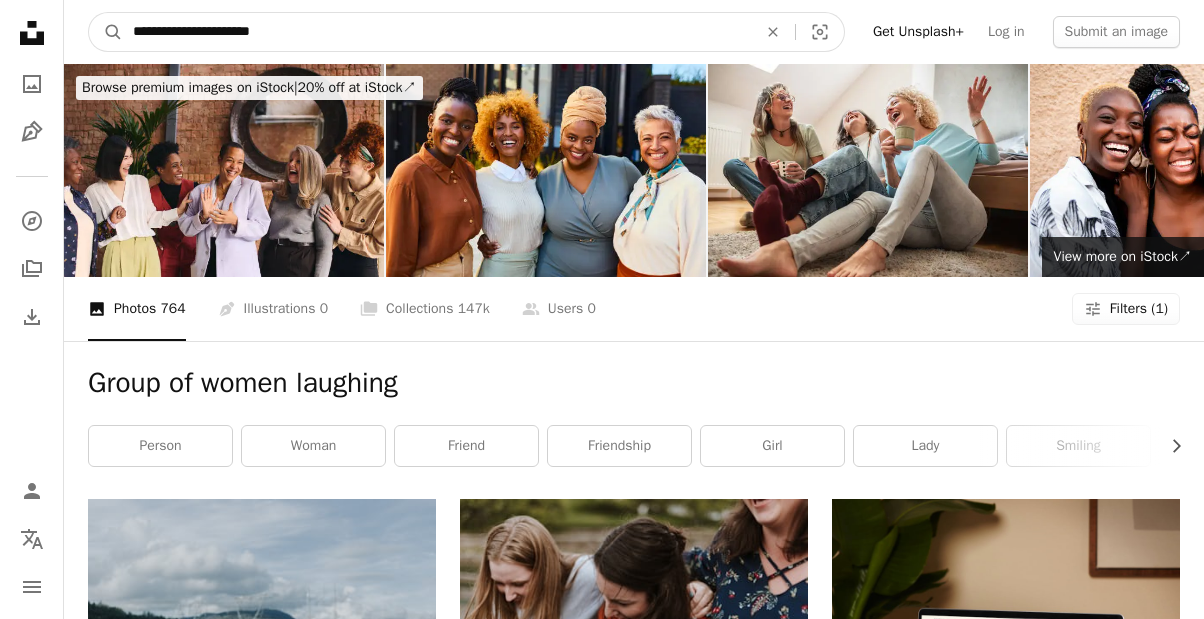 click on "A magnifying glass" at bounding box center (106, 32) 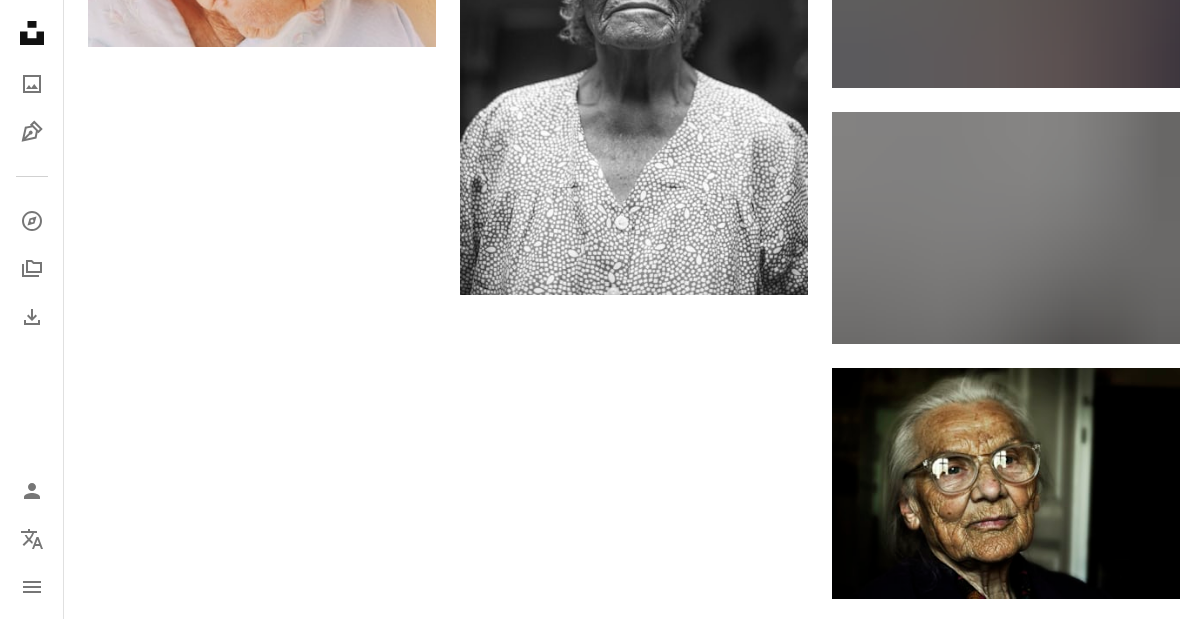 scroll, scrollTop: 3167, scrollLeft: 0, axis: vertical 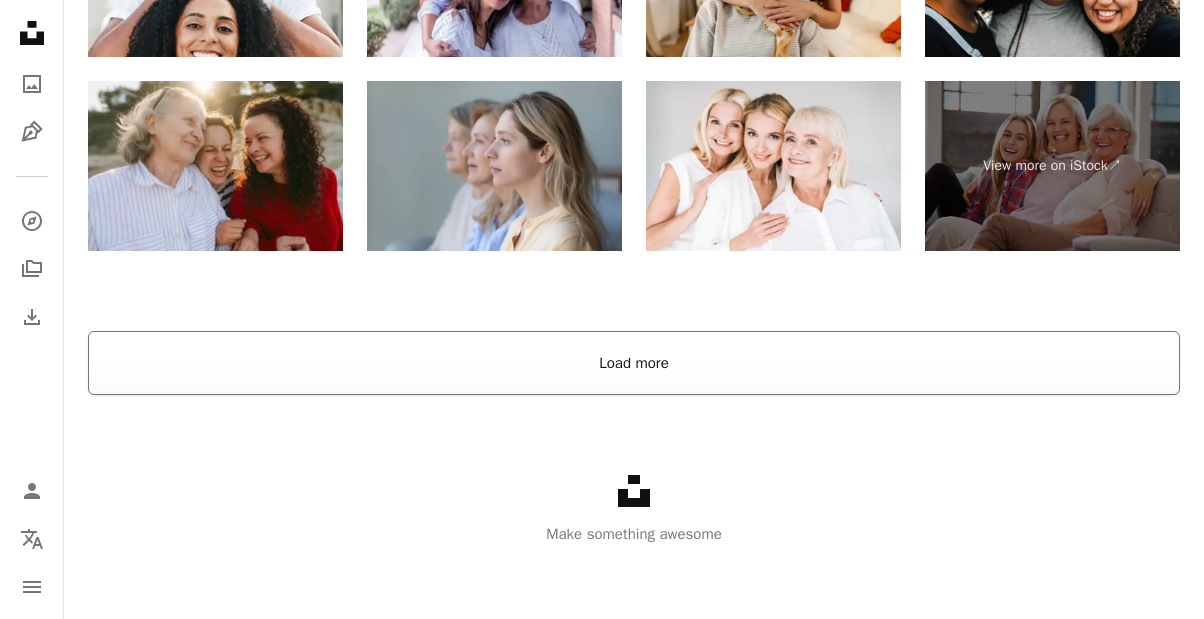 click on "Load more" at bounding box center [634, 363] 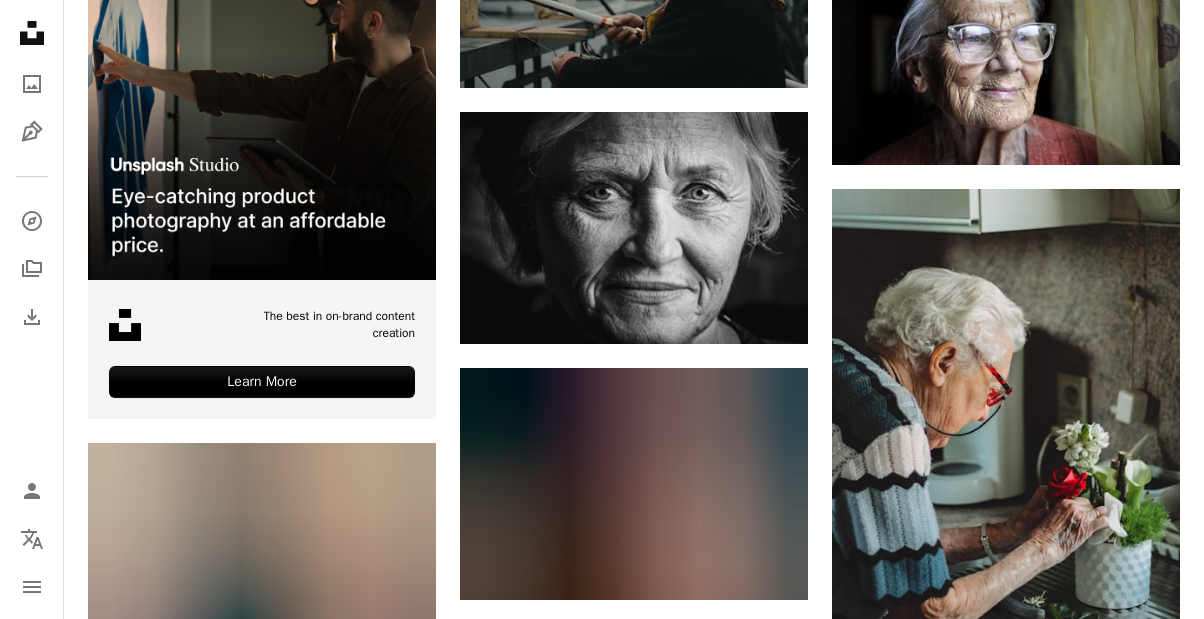 scroll, scrollTop: 4728, scrollLeft: 0, axis: vertical 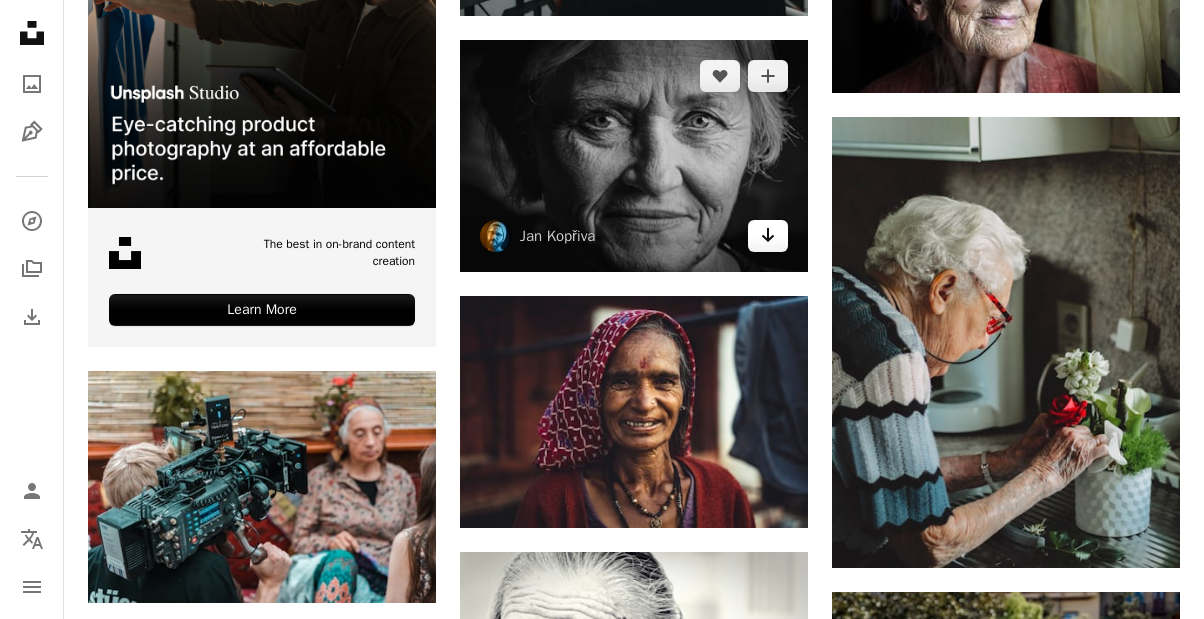click on "Arrow pointing down" 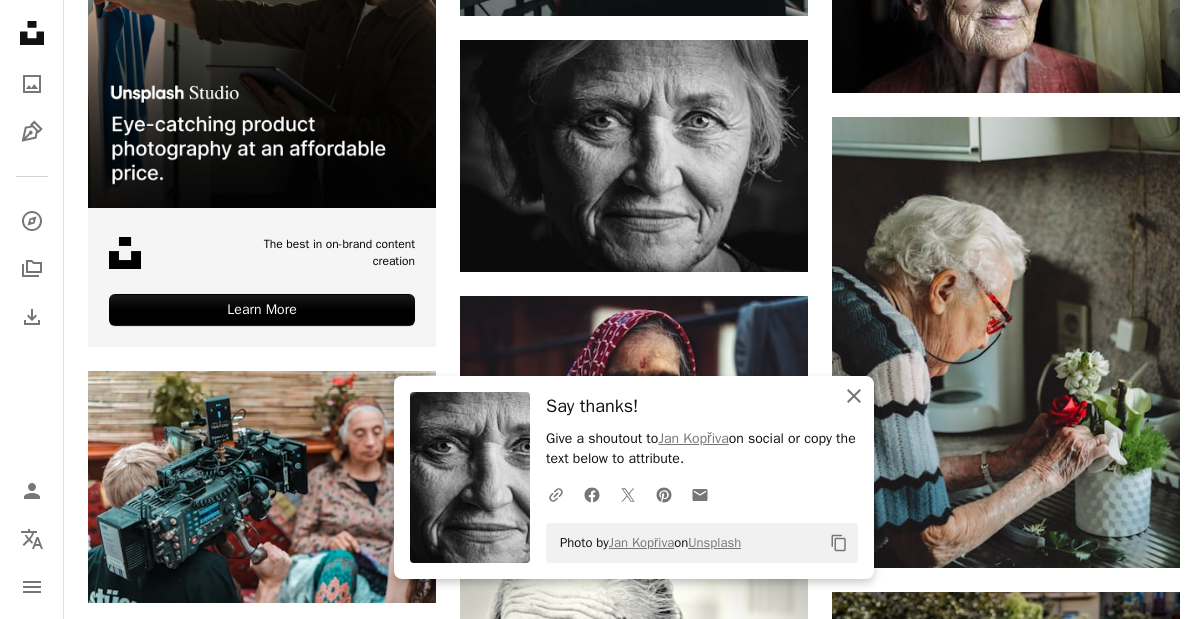 click on "An X shape" 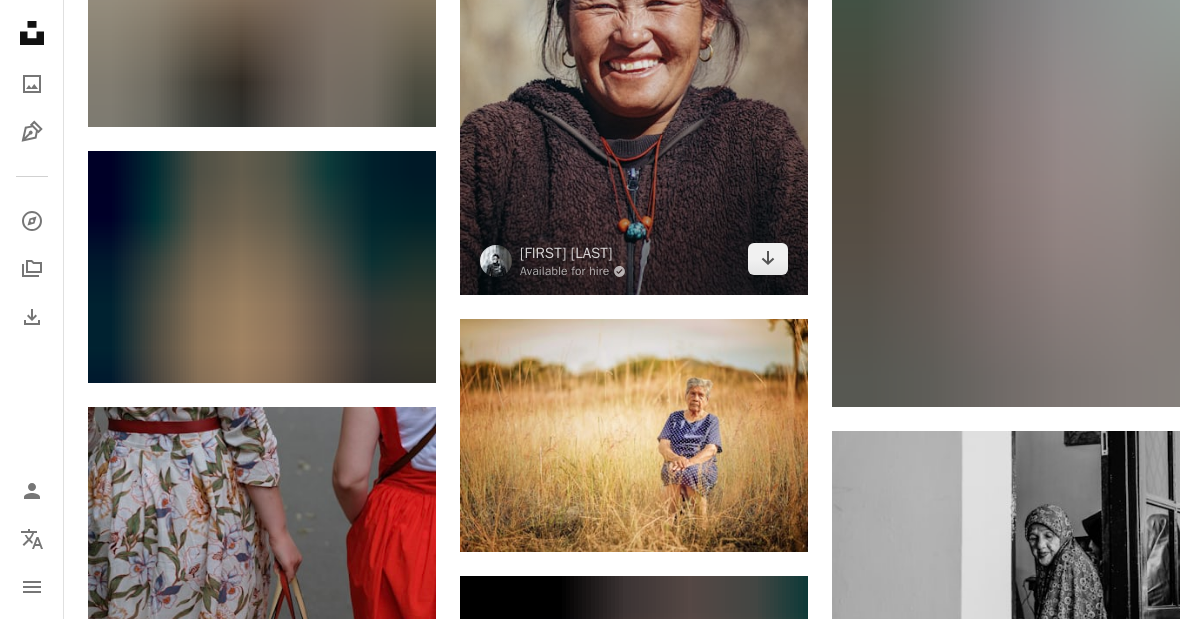 scroll, scrollTop: 9507, scrollLeft: 0, axis: vertical 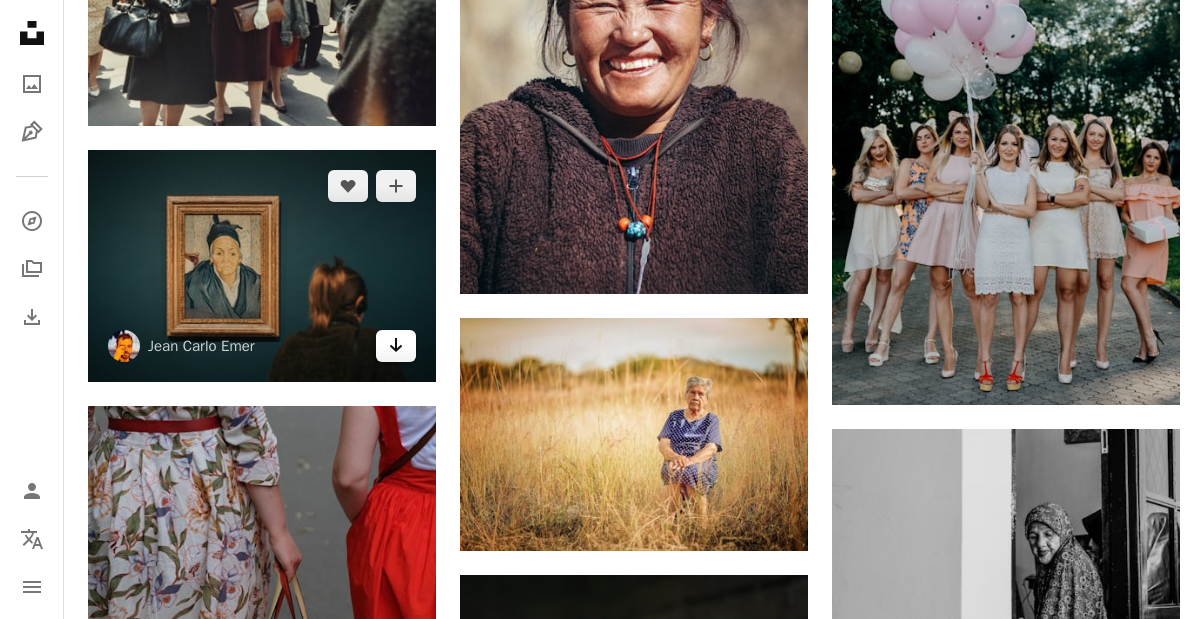 click 